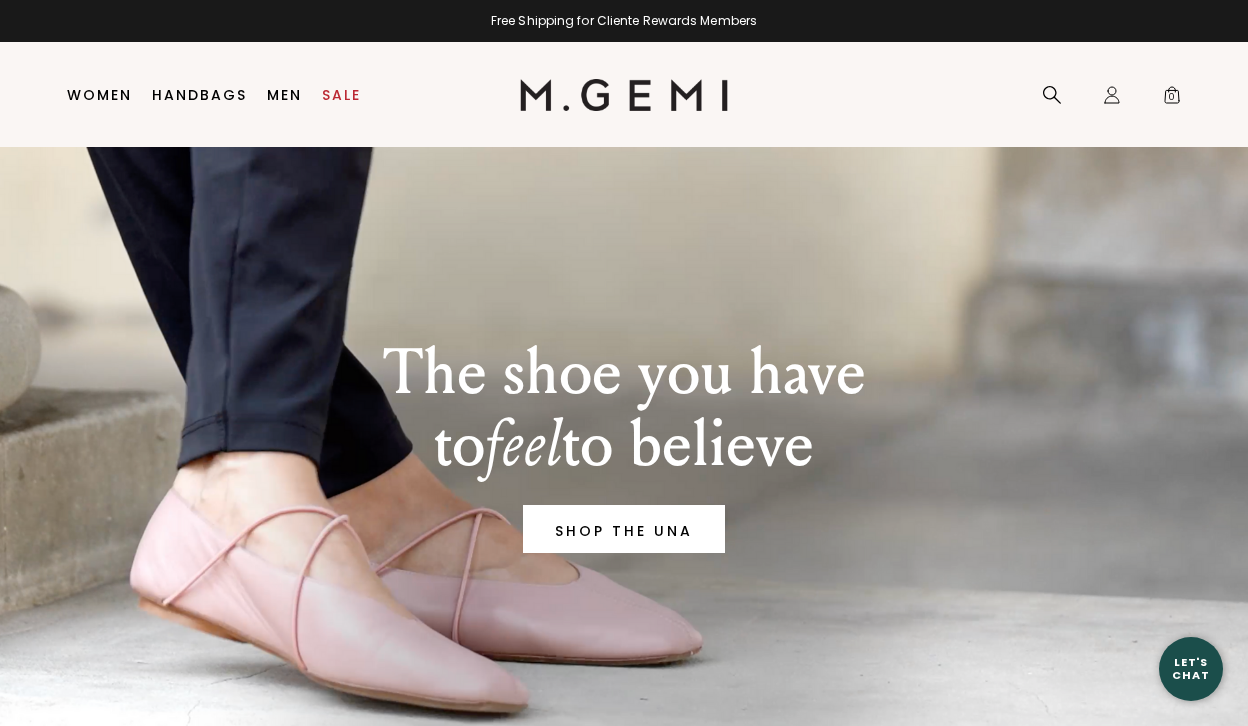 scroll, scrollTop: 0, scrollLeft: 0, axis: both 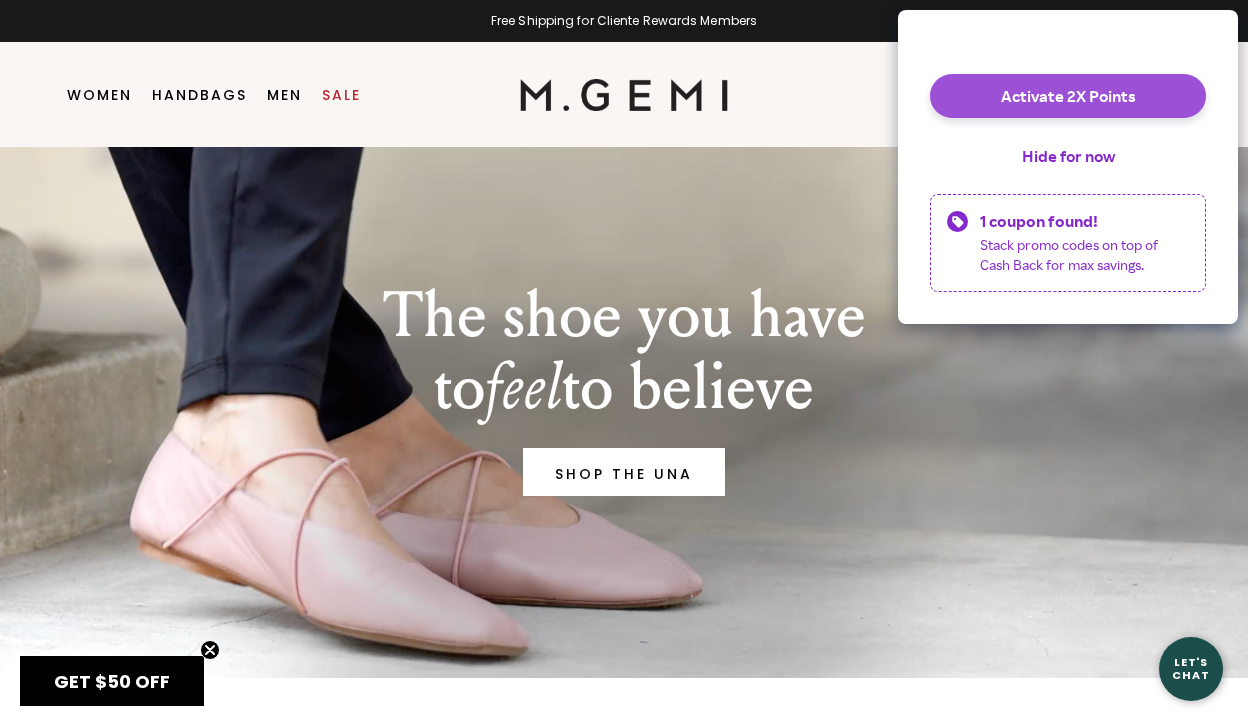 click on "Activate 2X Points" at bounding box center [1068, 96] 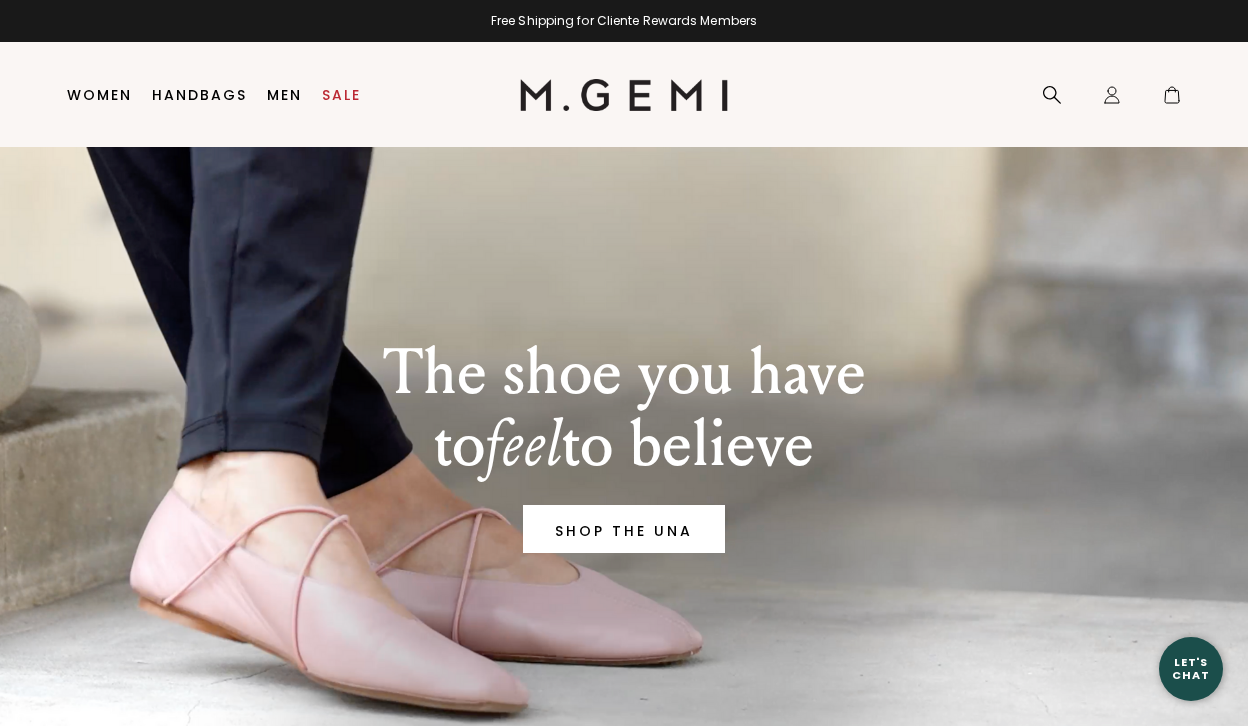 scroll, scrollTop: 0, scrollLeft: 0, axis: both 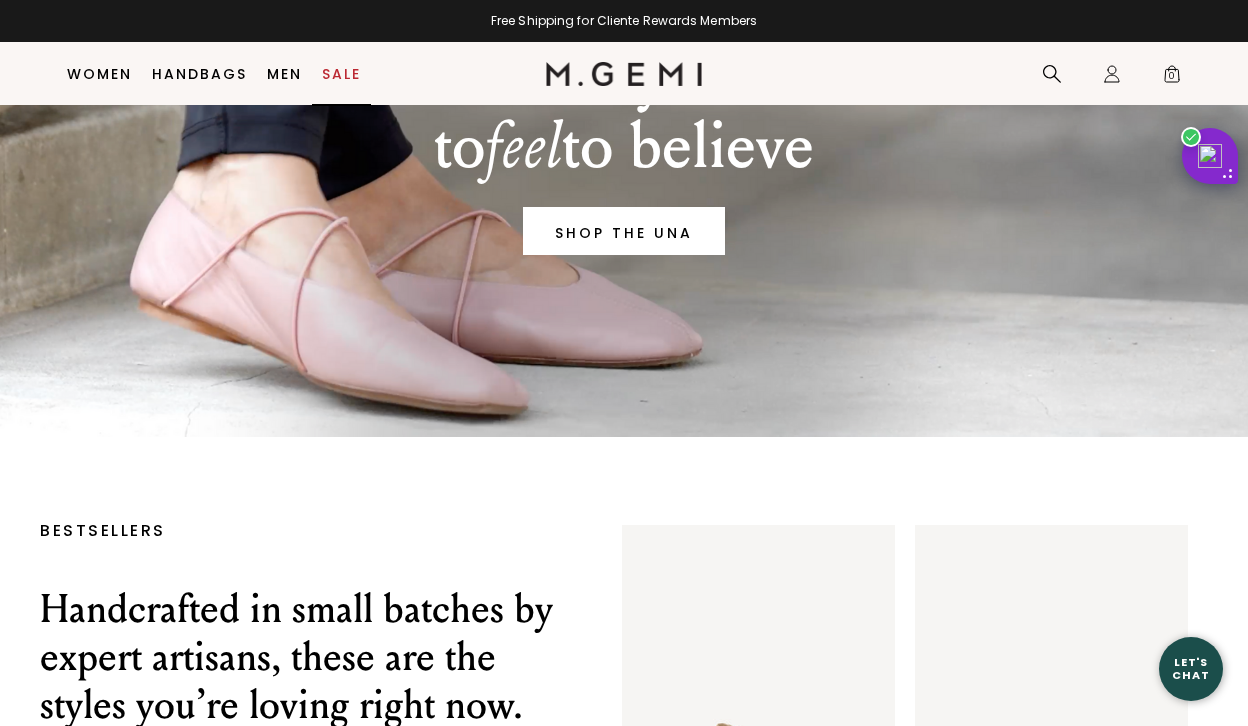 click on "Sale" at bounding box center (341, 74) 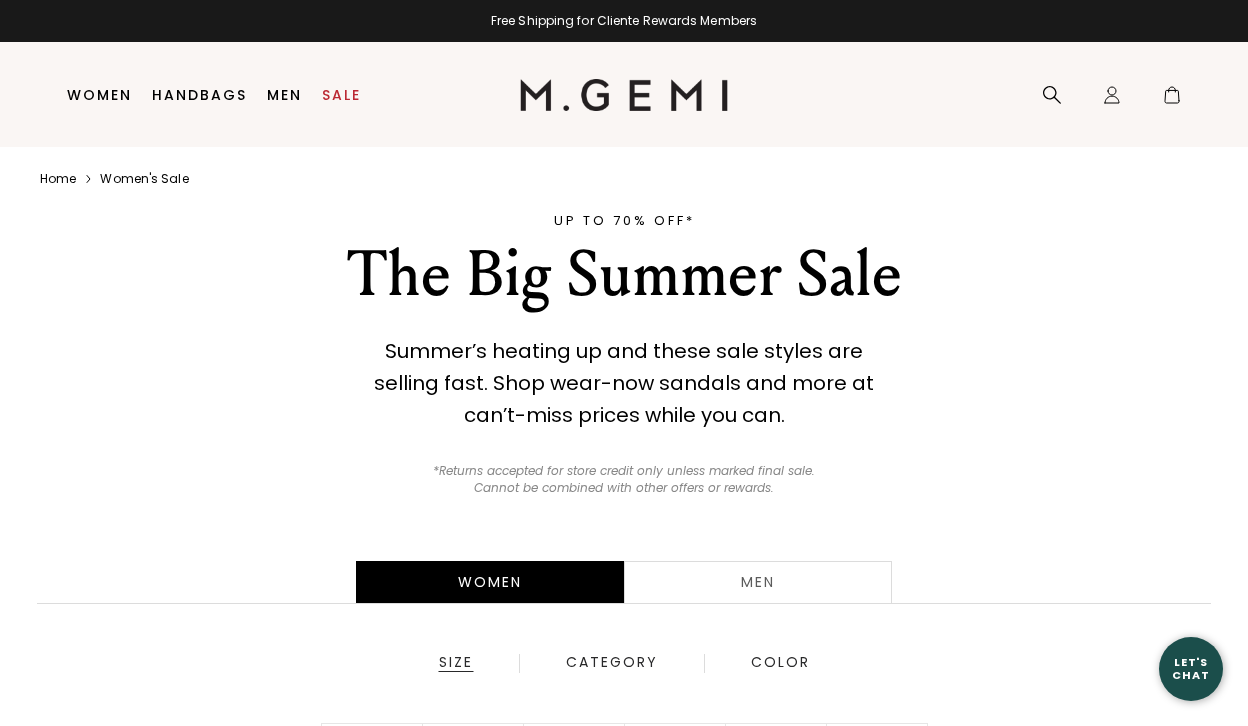 scroll, scrollTop: 0, scrollLeft: 0, axis: both 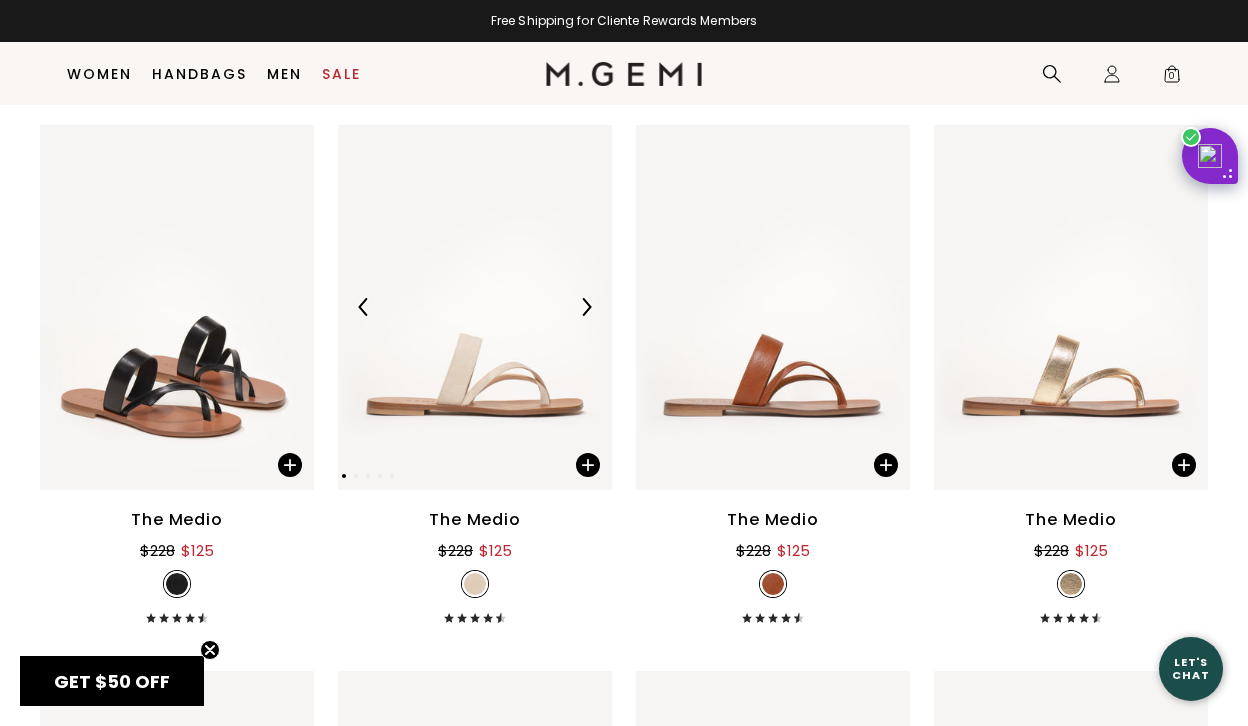 click at bounding box center (475, 307) 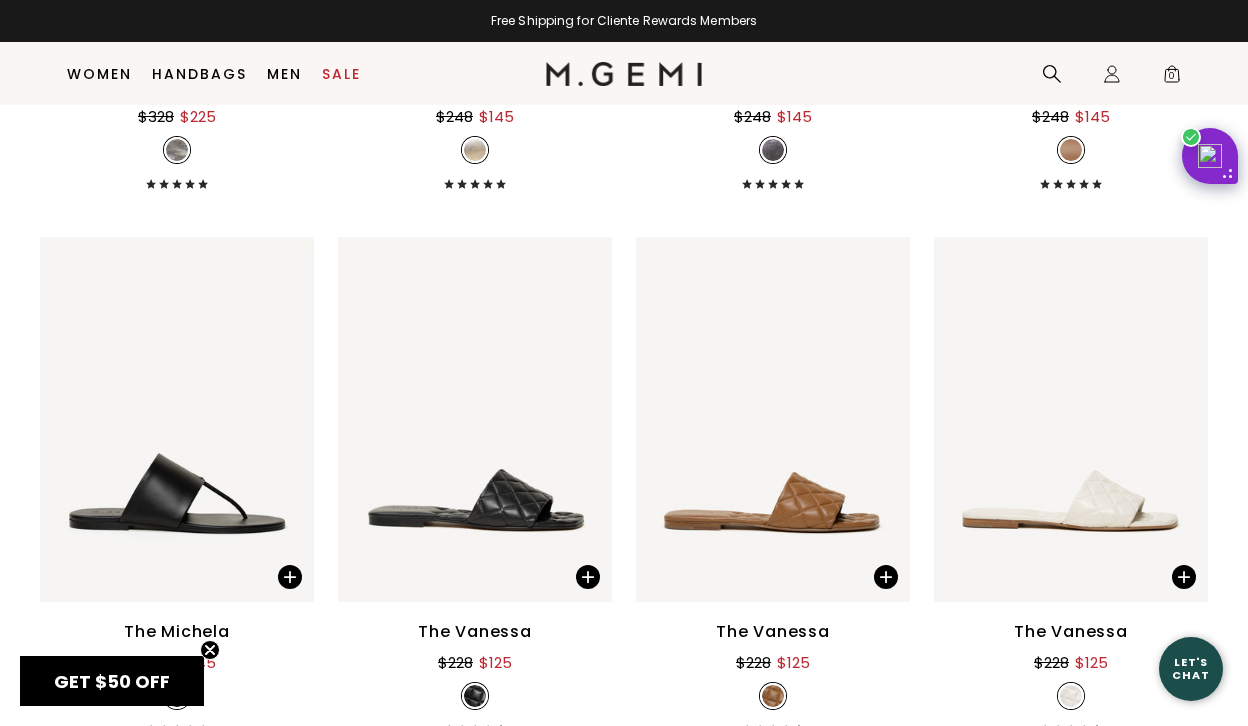 scroll, scrollTop: 3877, scrollLeft: 0, axis: vertical 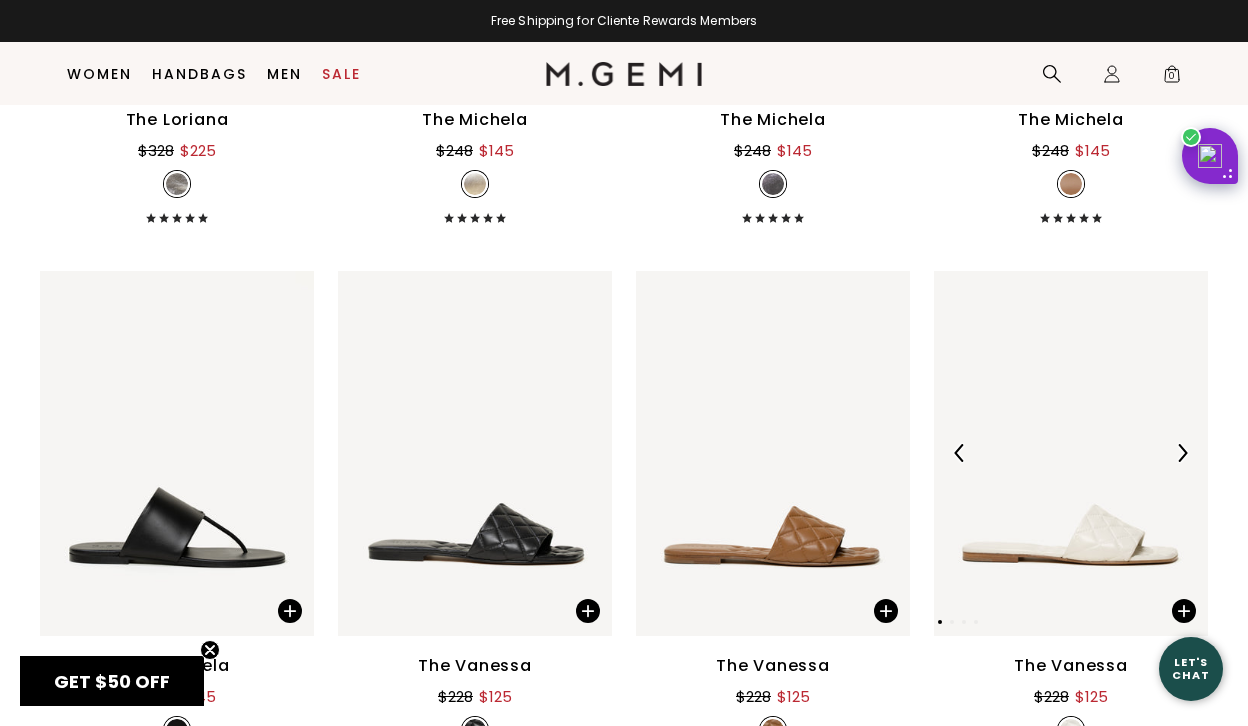 click at bounding box center (1071, 453) 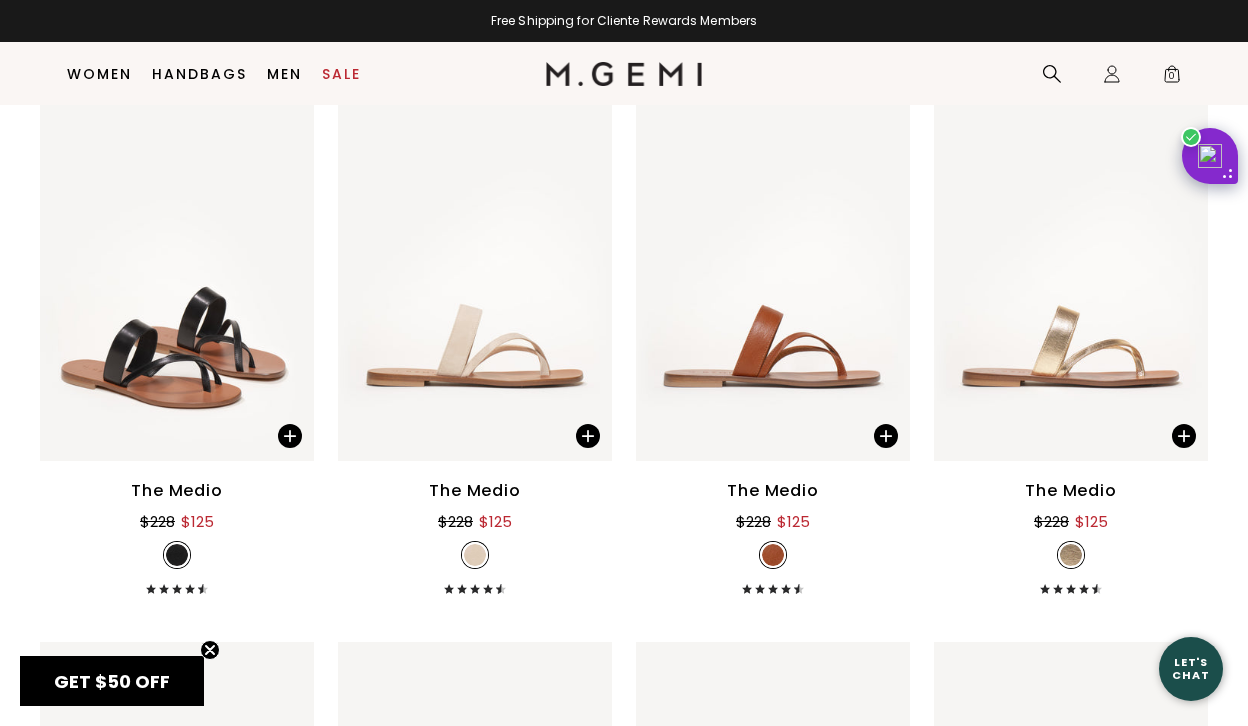scroll, scrollTop: 727, scrollLeft: 0, axis: vertical 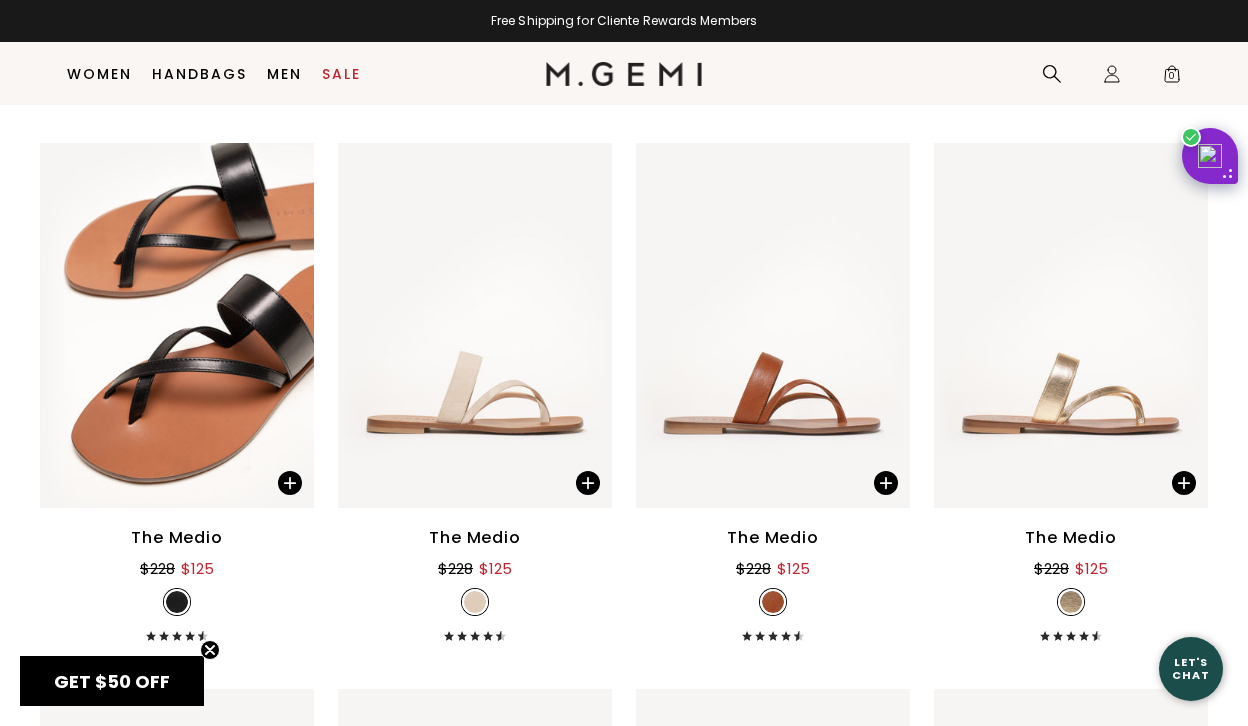 click at bounding box center [475, 325] 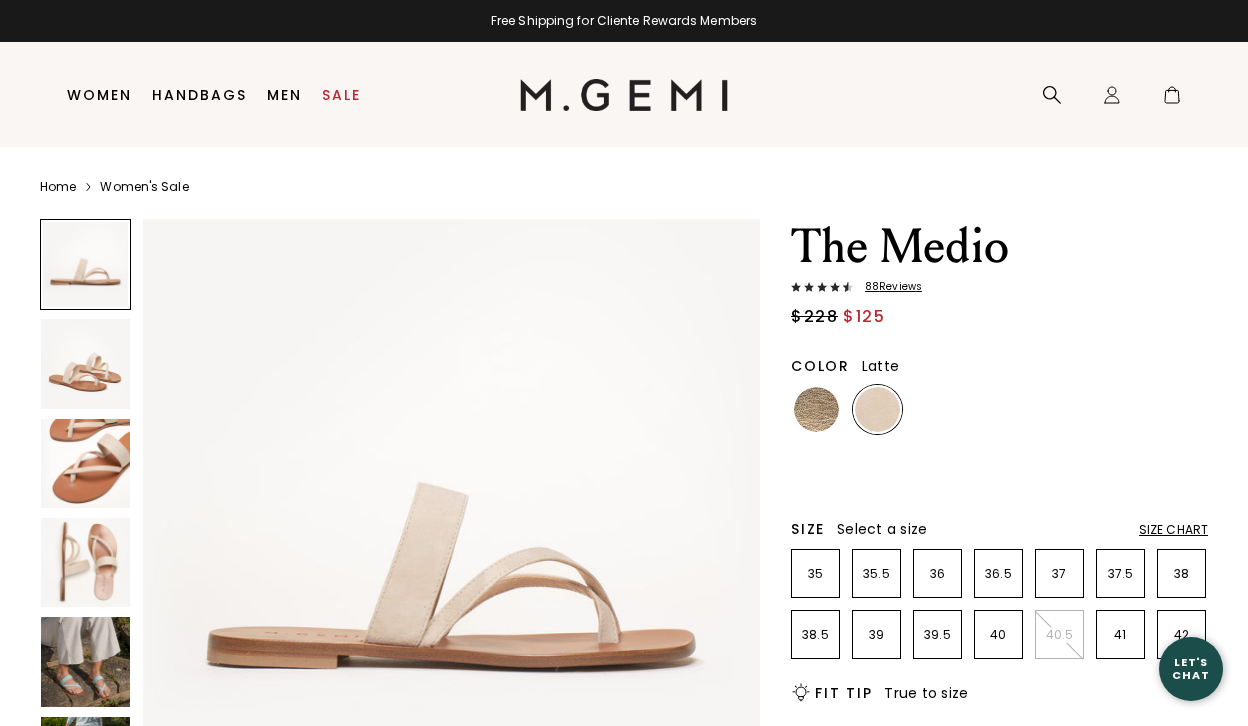scroll, scrollTop: 0, scrollLeft: 0, axis: both 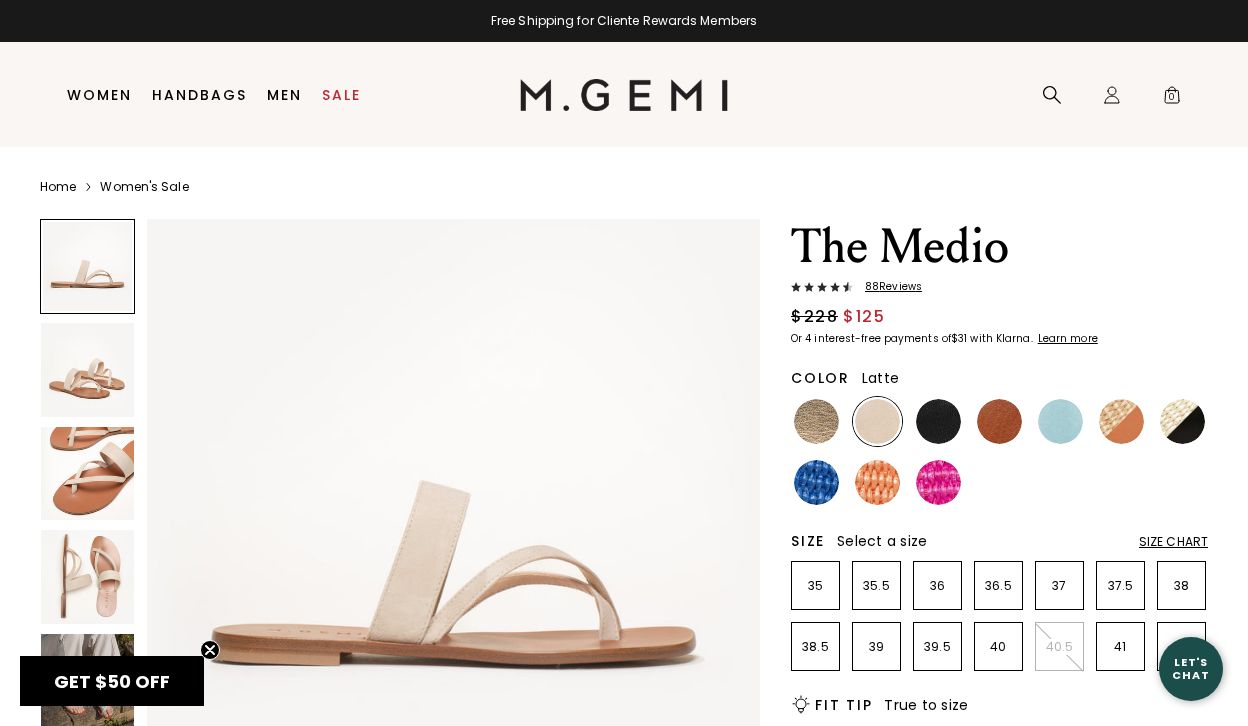 click at bounding box center (87, 473) 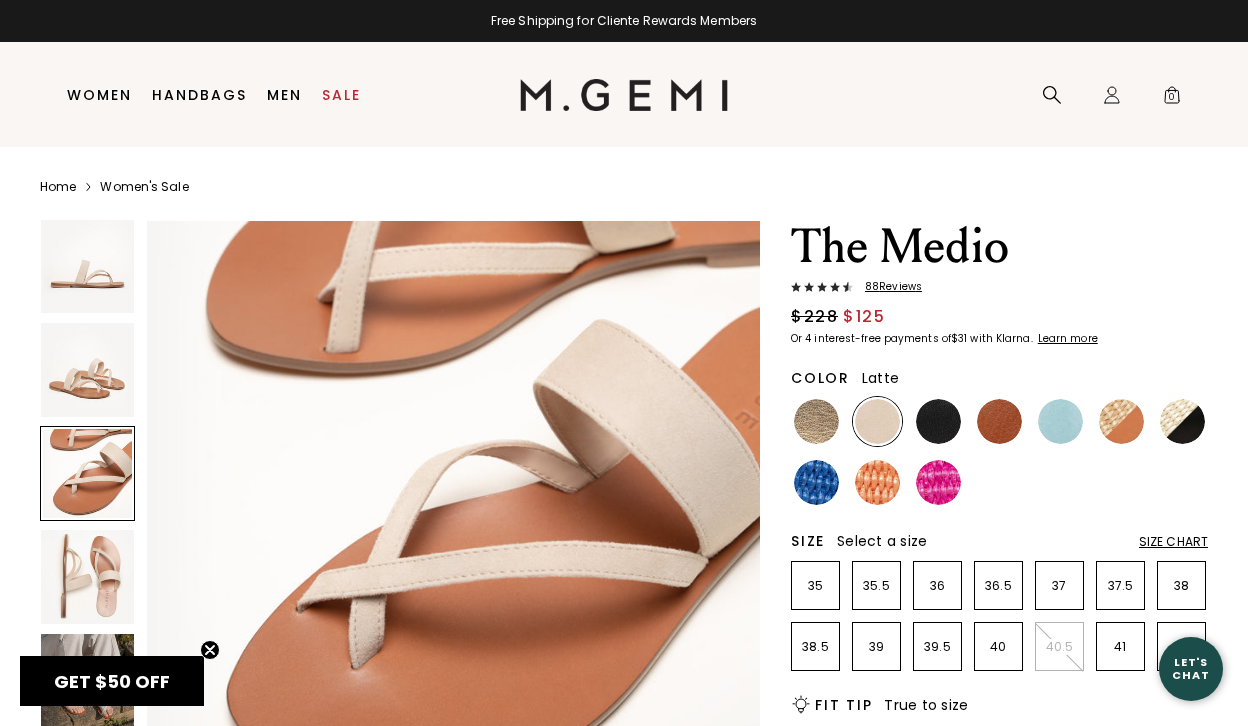 scroll, scrollTop: 1265, scrollLeft: 0, axis: vertical 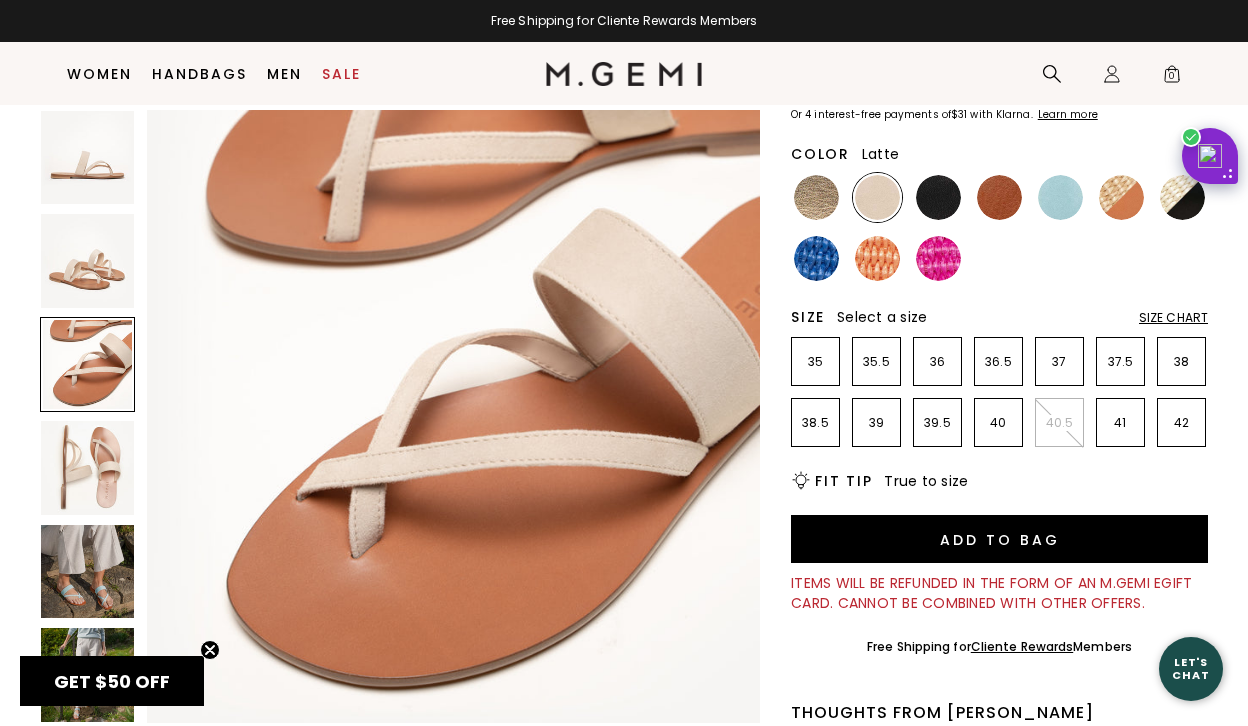 click at bounding box center (87, 571) 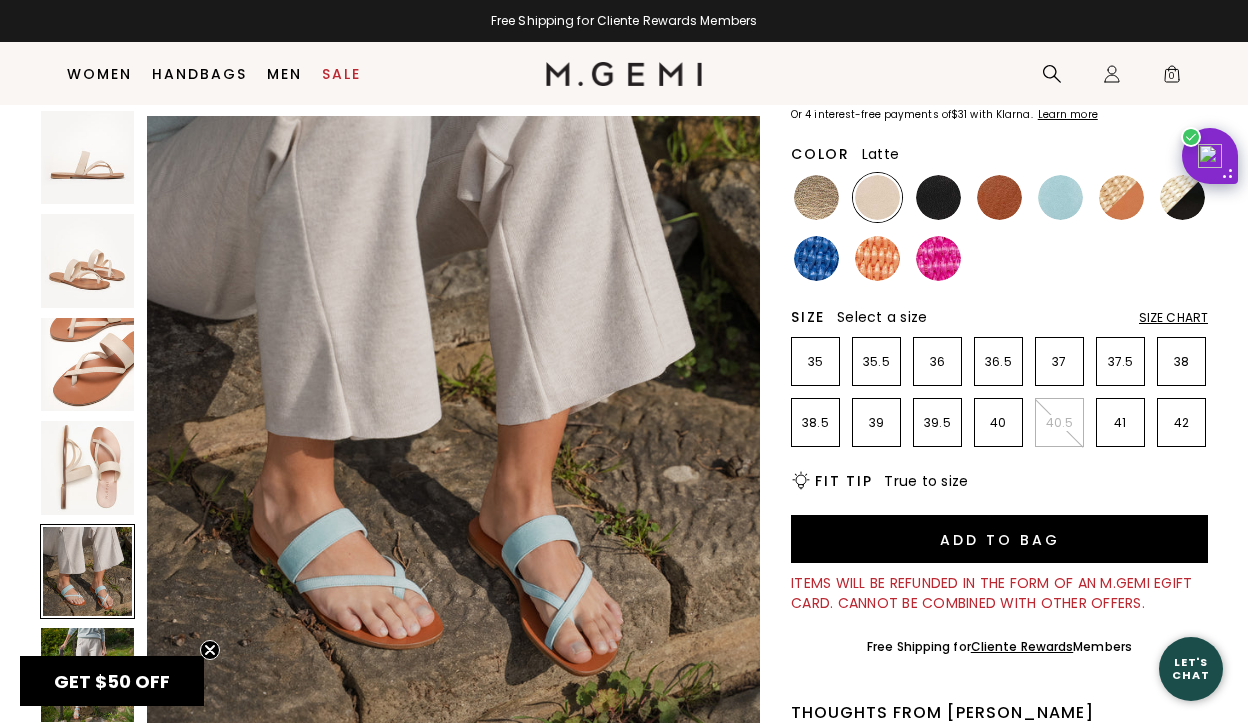 scroll, scrollTop: 2530, scrollLeft: 0, axis: vertical 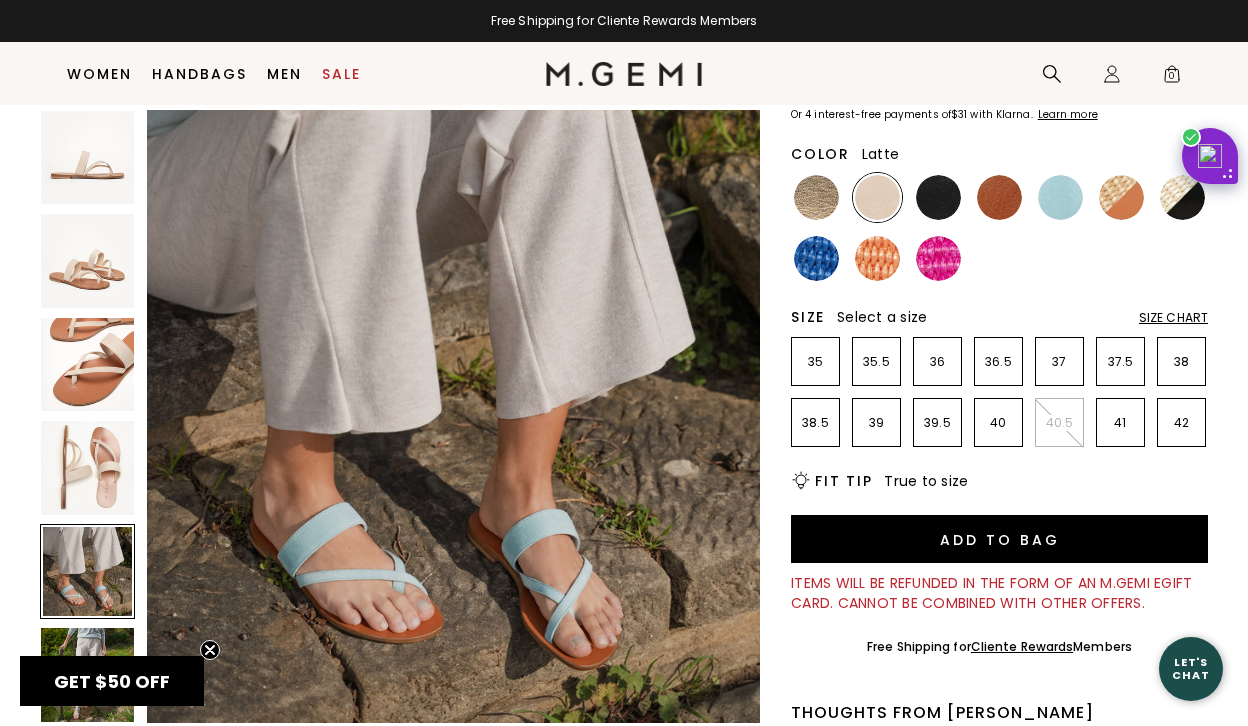 click at bounding box center (877, 197) 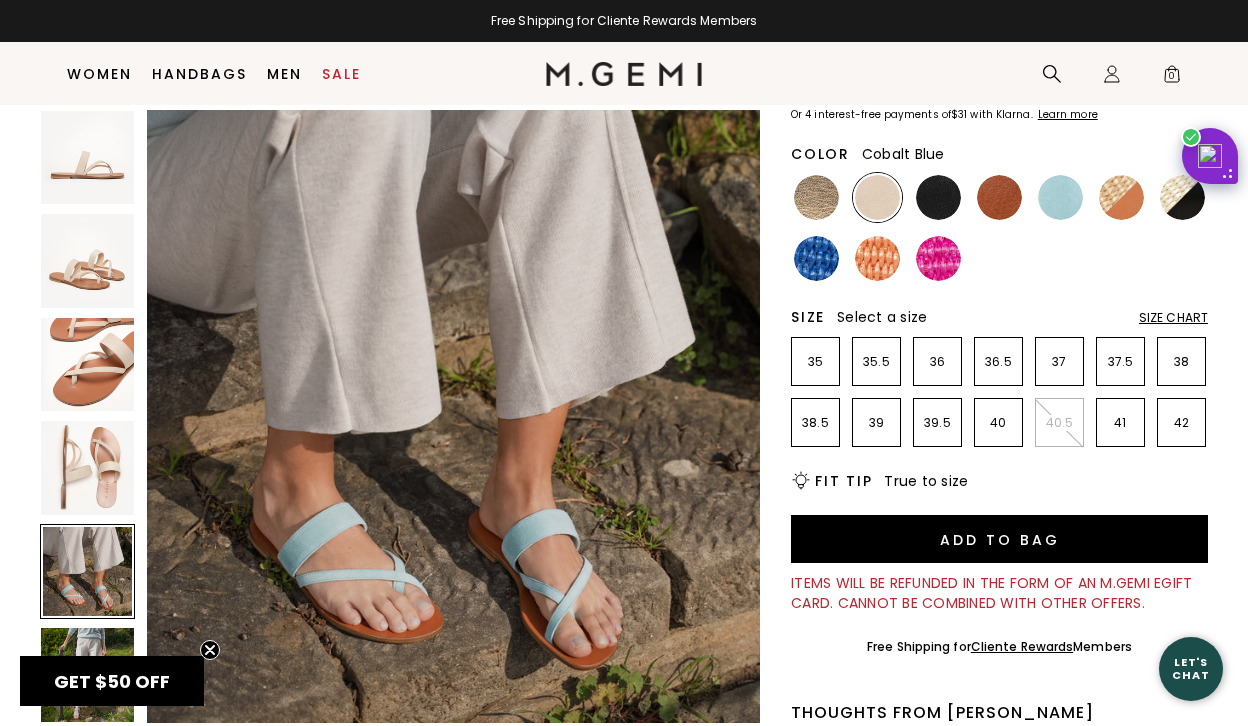 click at bounding box center [816, 258] 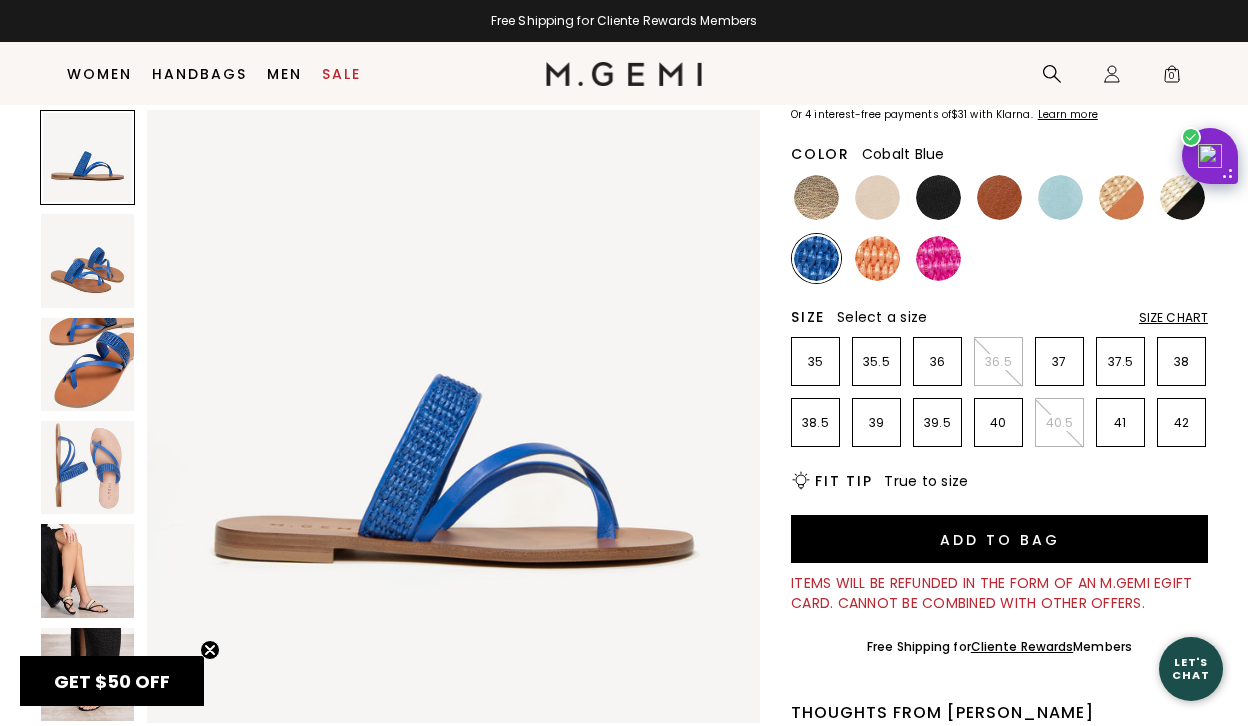 scroll, scrollTop: 0, scrollLeft: 0, axis: both 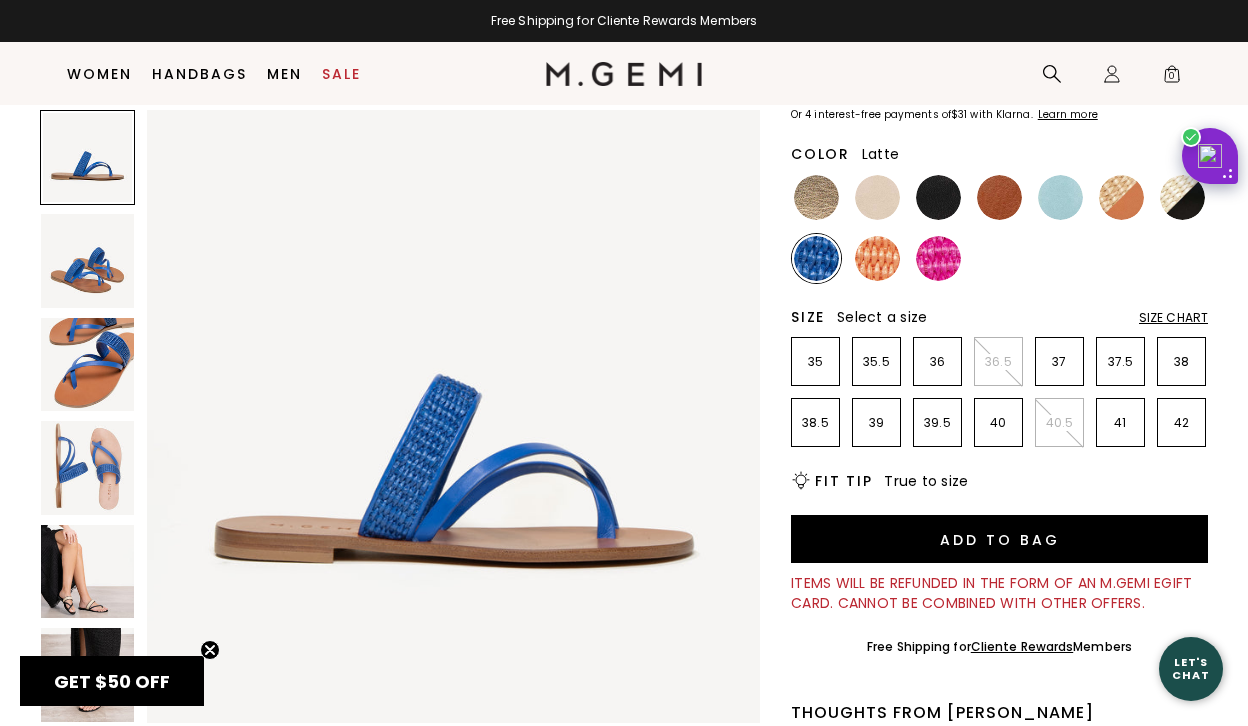 click at bounding box center [877, 197] 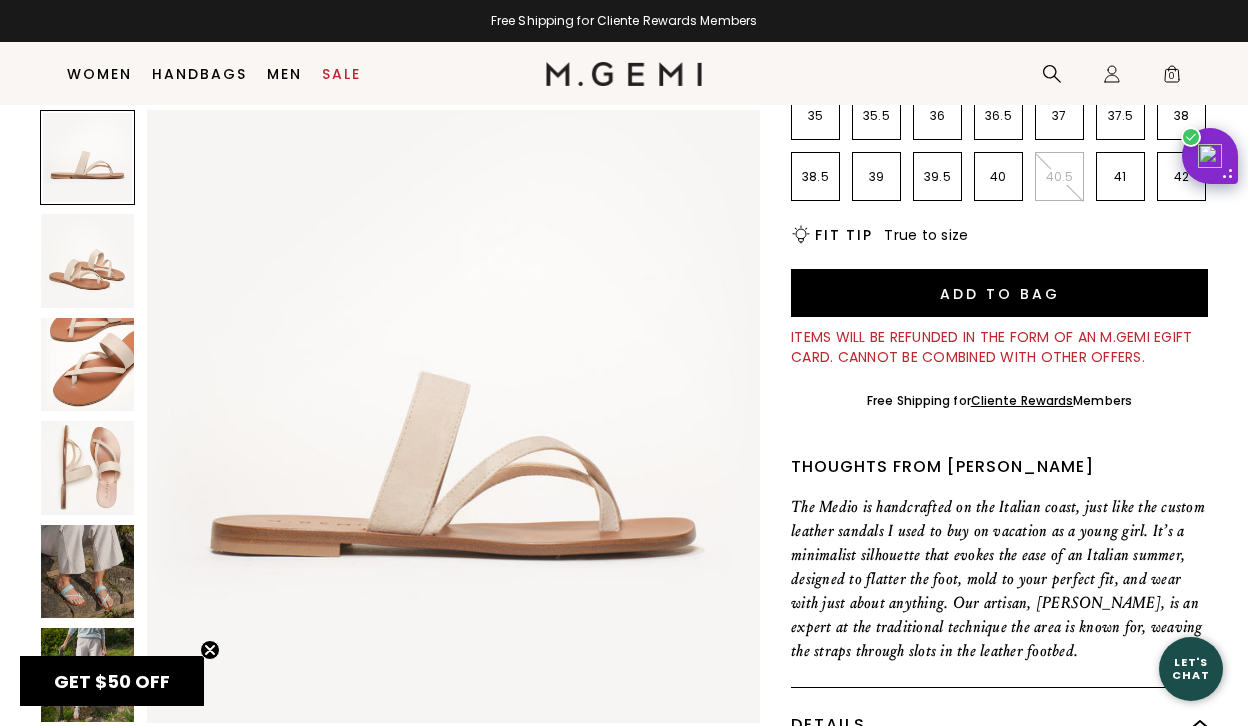 scroll, scrollTop: 427, scrollLeft: 0, axis: vertical 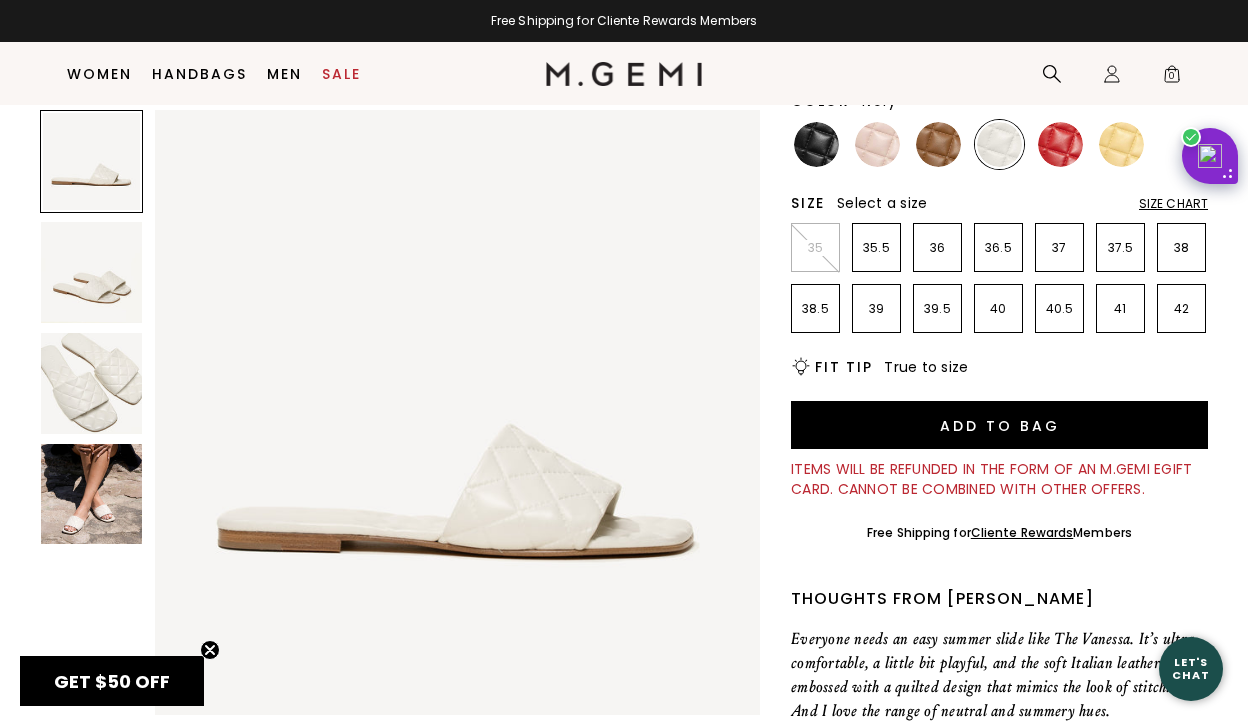click at bounding box center (91, 494) 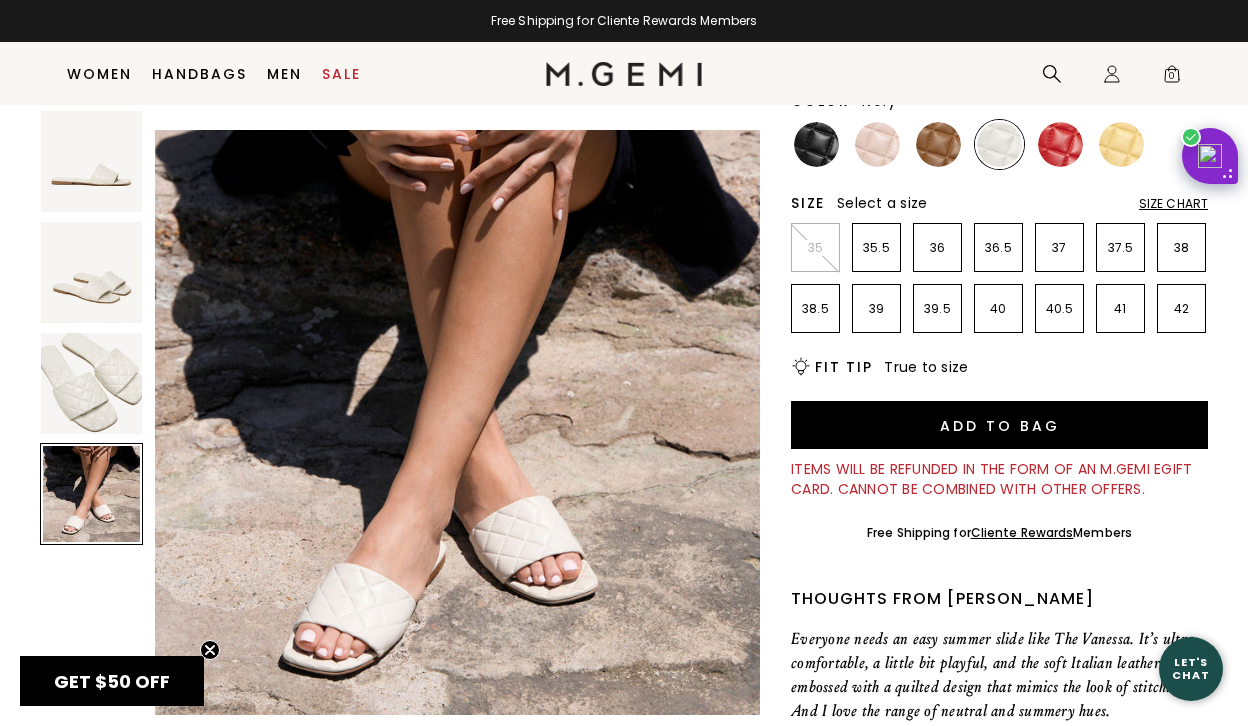 scroll, scrollTop: 1875, scrollLeft: 0, axis: vertical 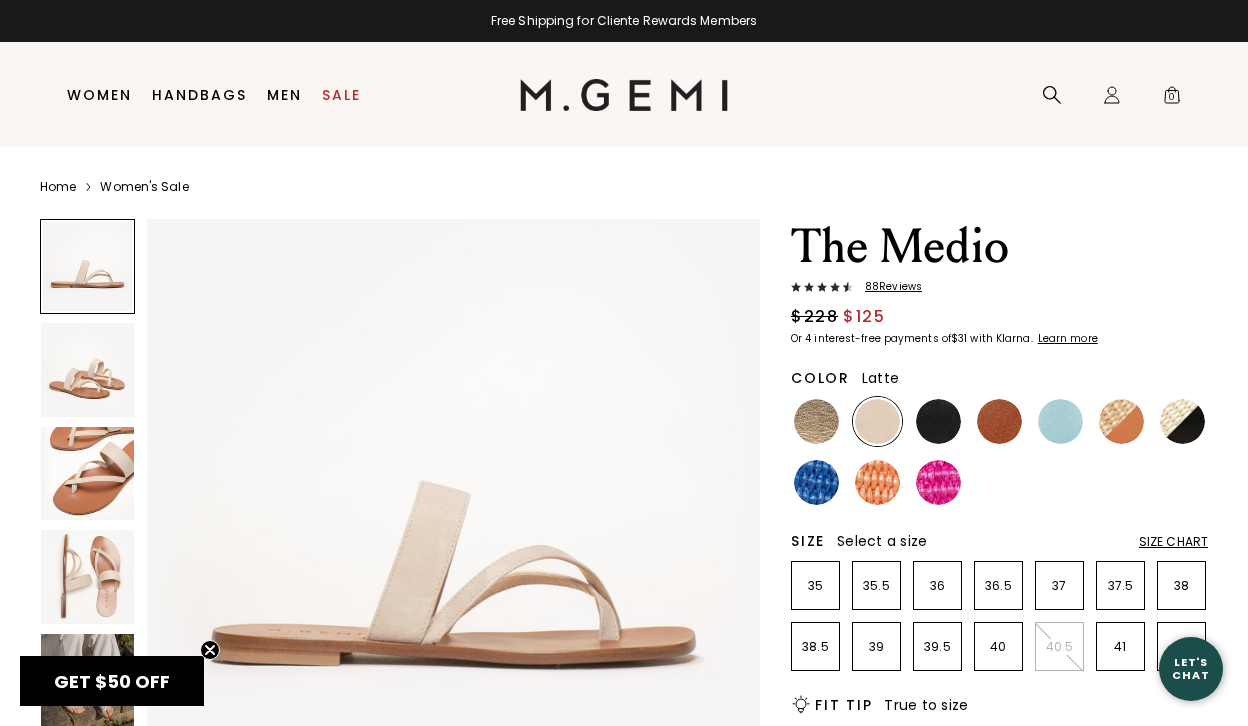 click on "88  Review s" at bounding box center [887, 287] 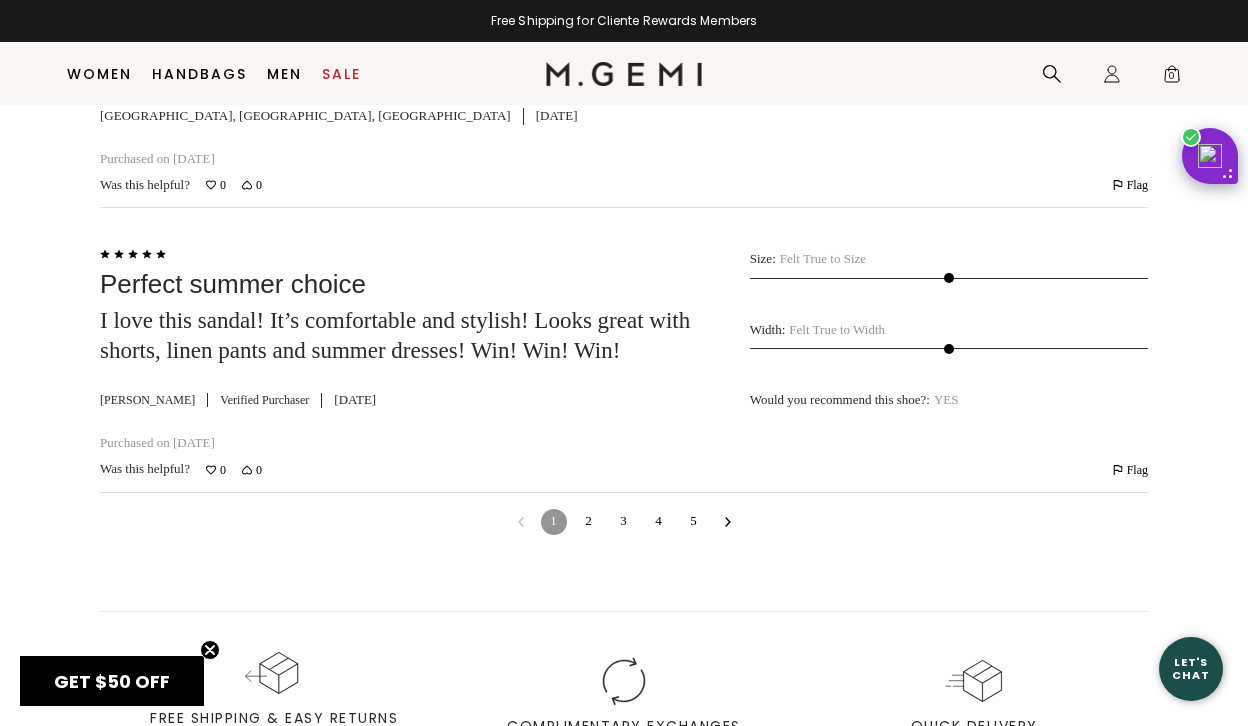 scroll, scrollTop: 6815, scrollLeft: 0, axis: vertical 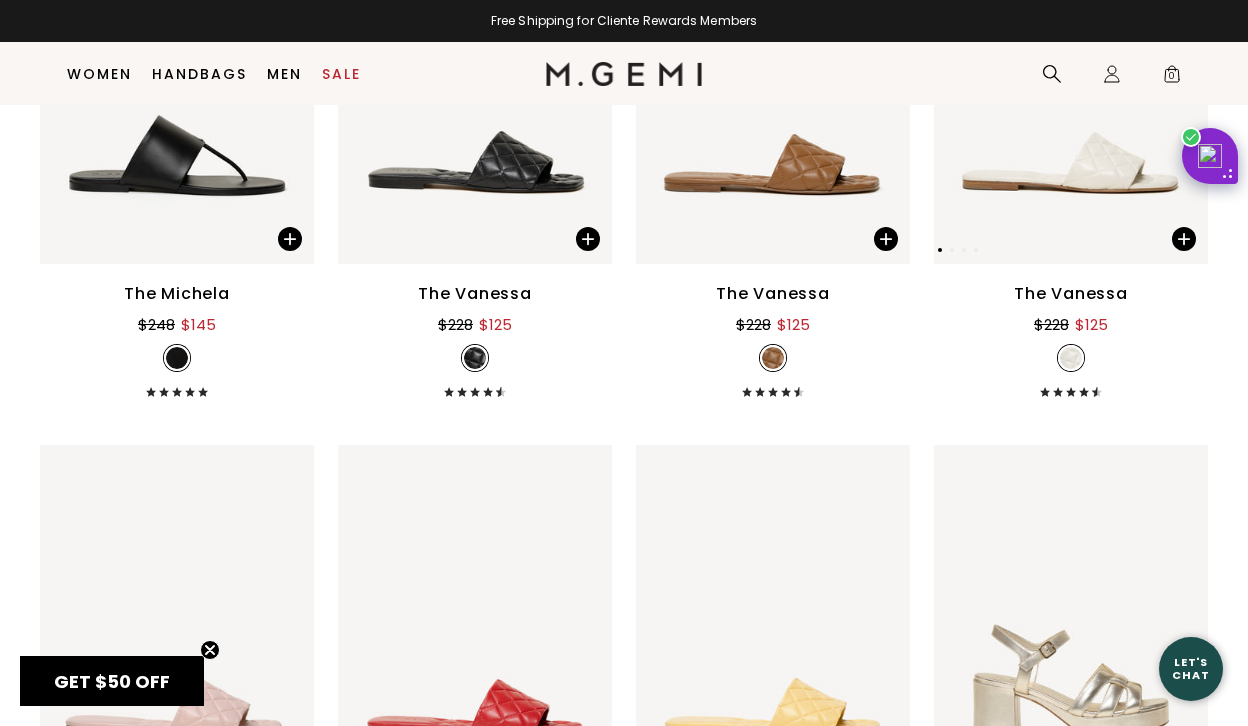 click at bounding box center (1071, 81) 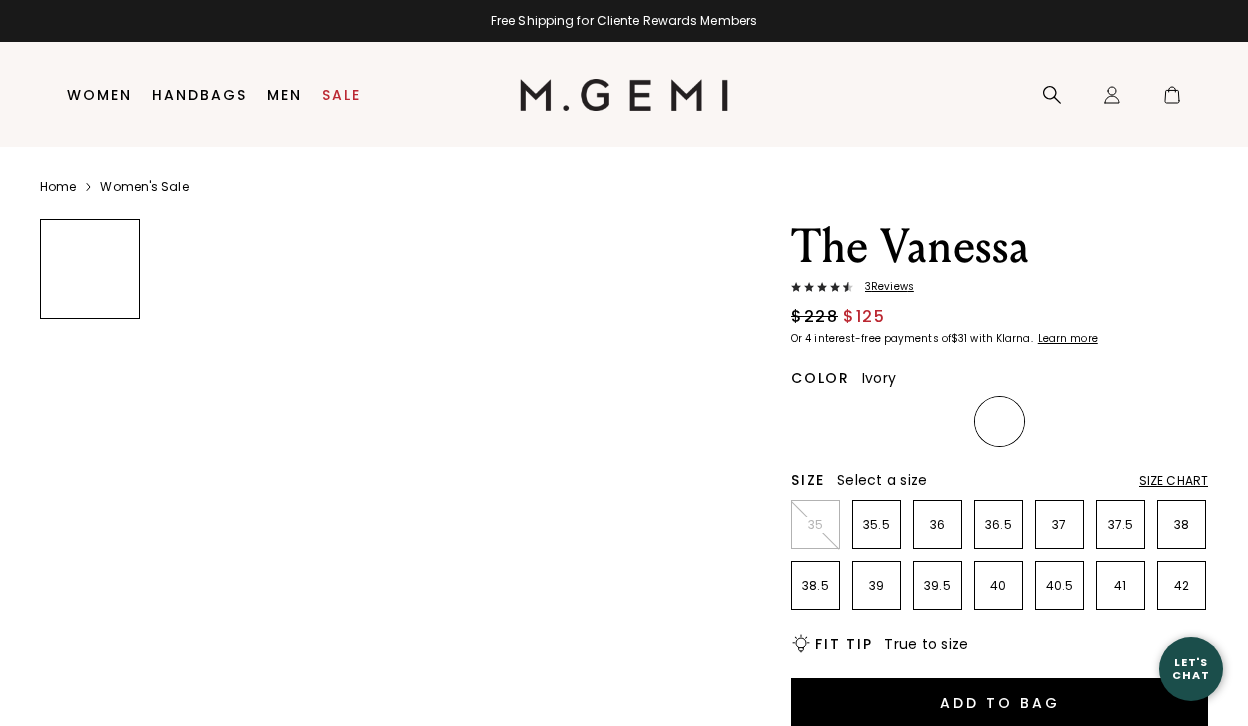 scroll, scrollTop: 0, scrollLeft: 0, axis: both 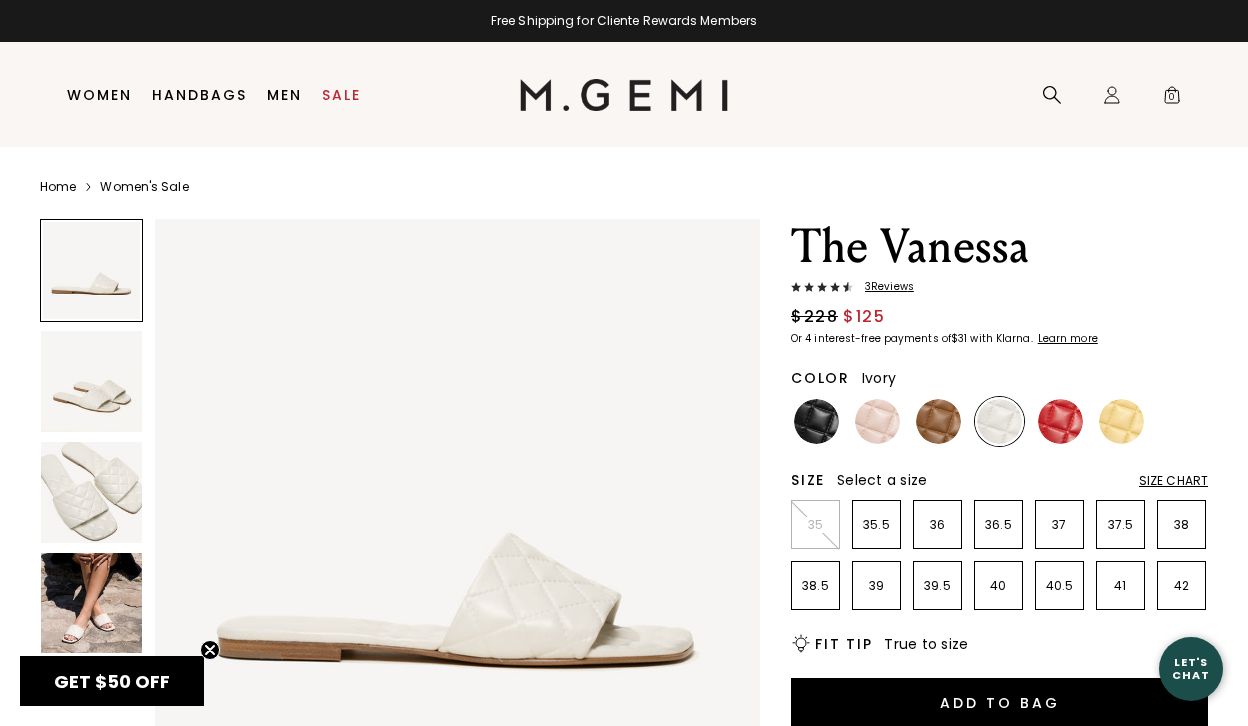 click on "3  Review s" at bounding box center [883, 287] 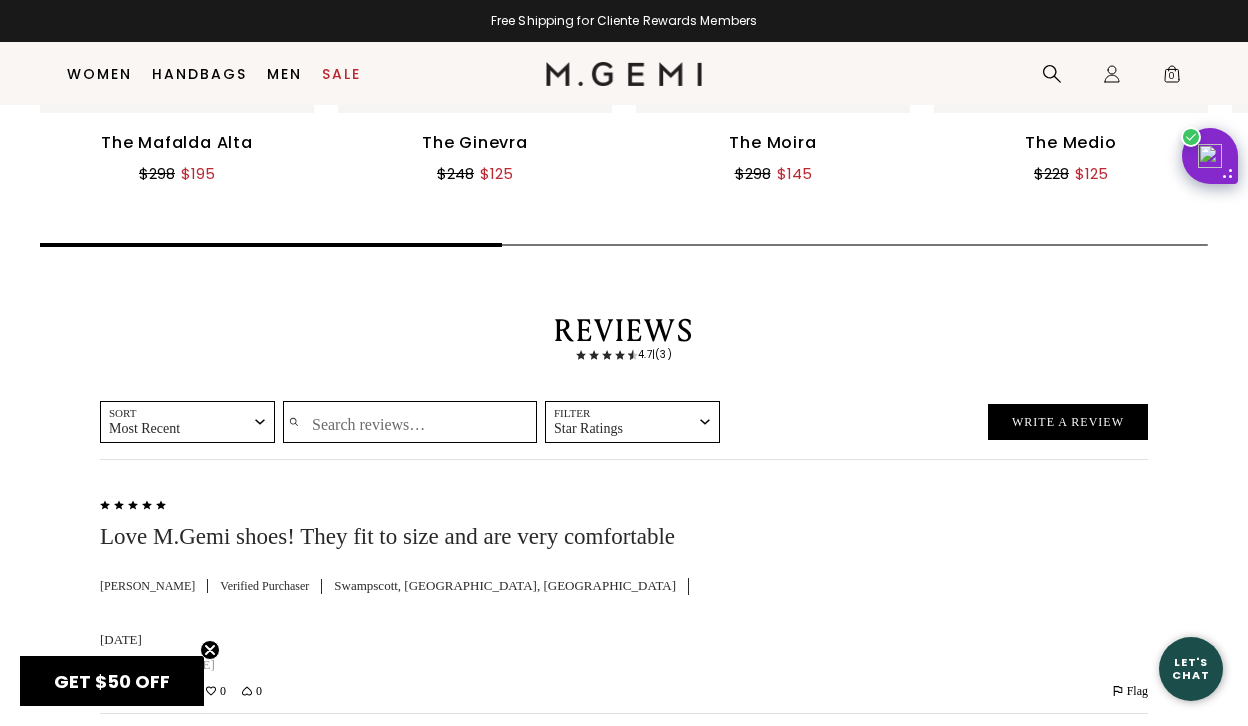 scroll, scrollTop: 2949, scrollLeft: 0, axis: vertical 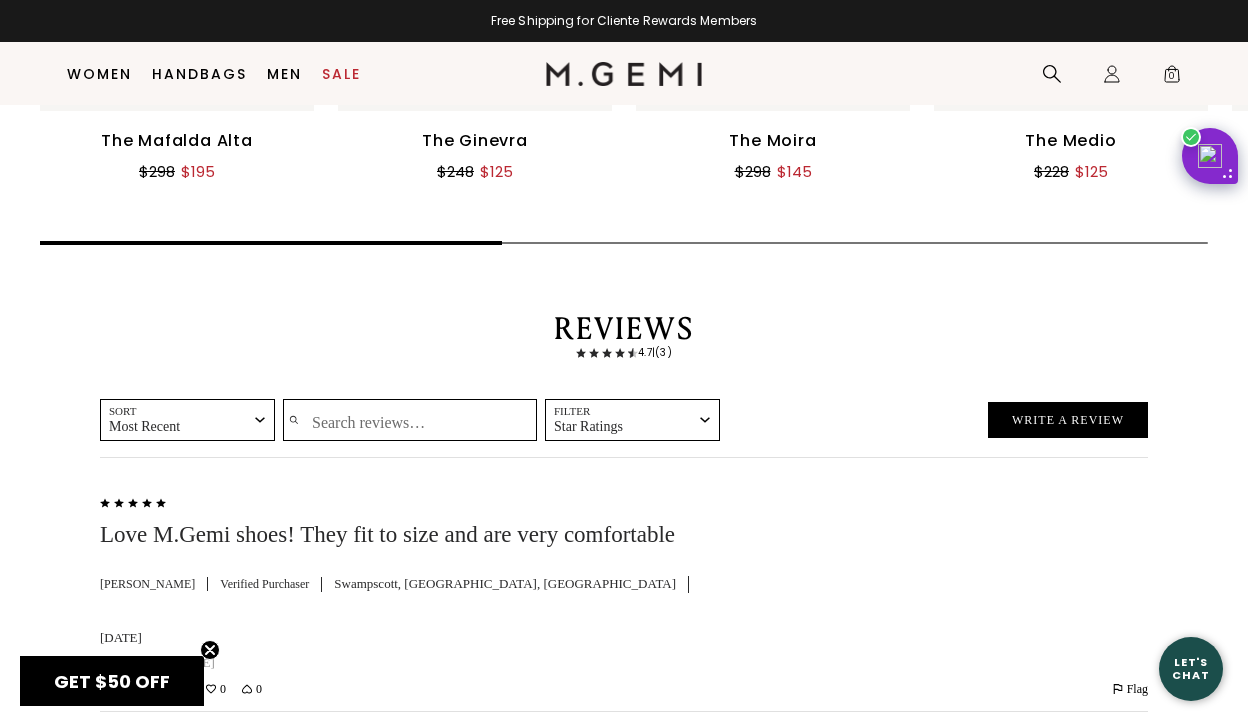 click at bounding box center (177, -72) 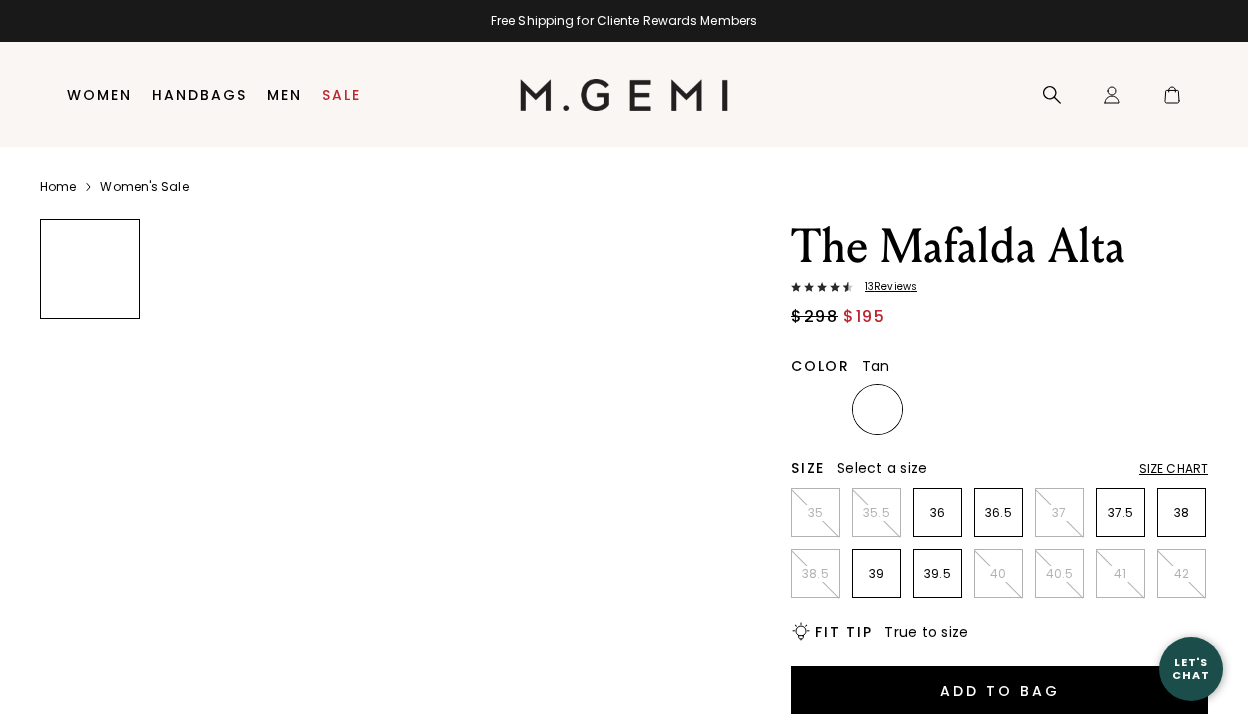scroll, scrollTop: 0, scrollLeft: 0, axis: both 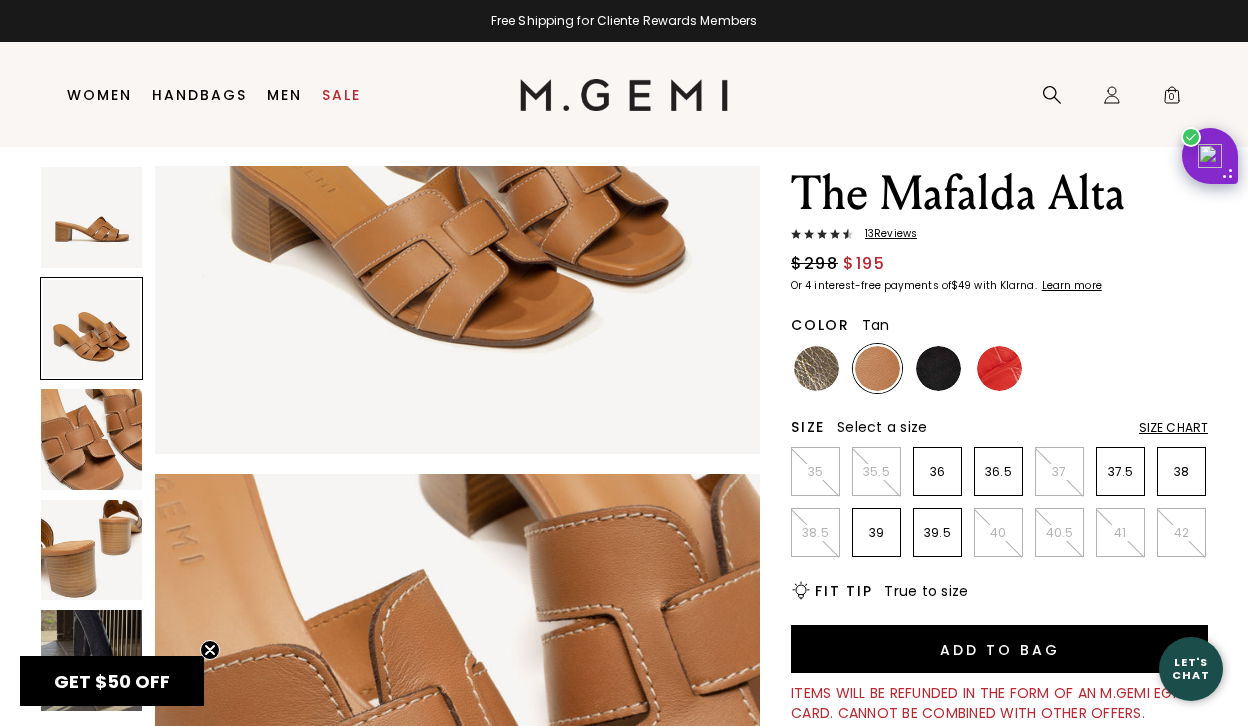 click at bounding box center [91, 660] 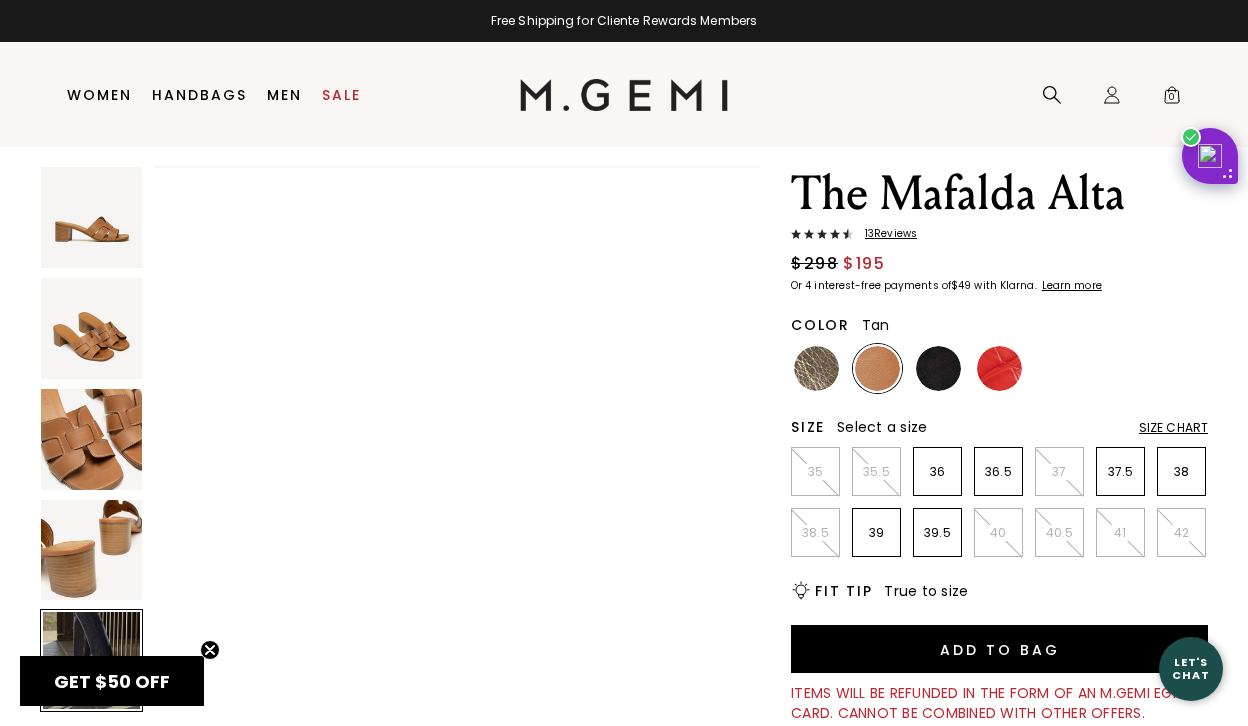 scroll, scrollTop: 2501, scrollLeft: 0, axis: vertical 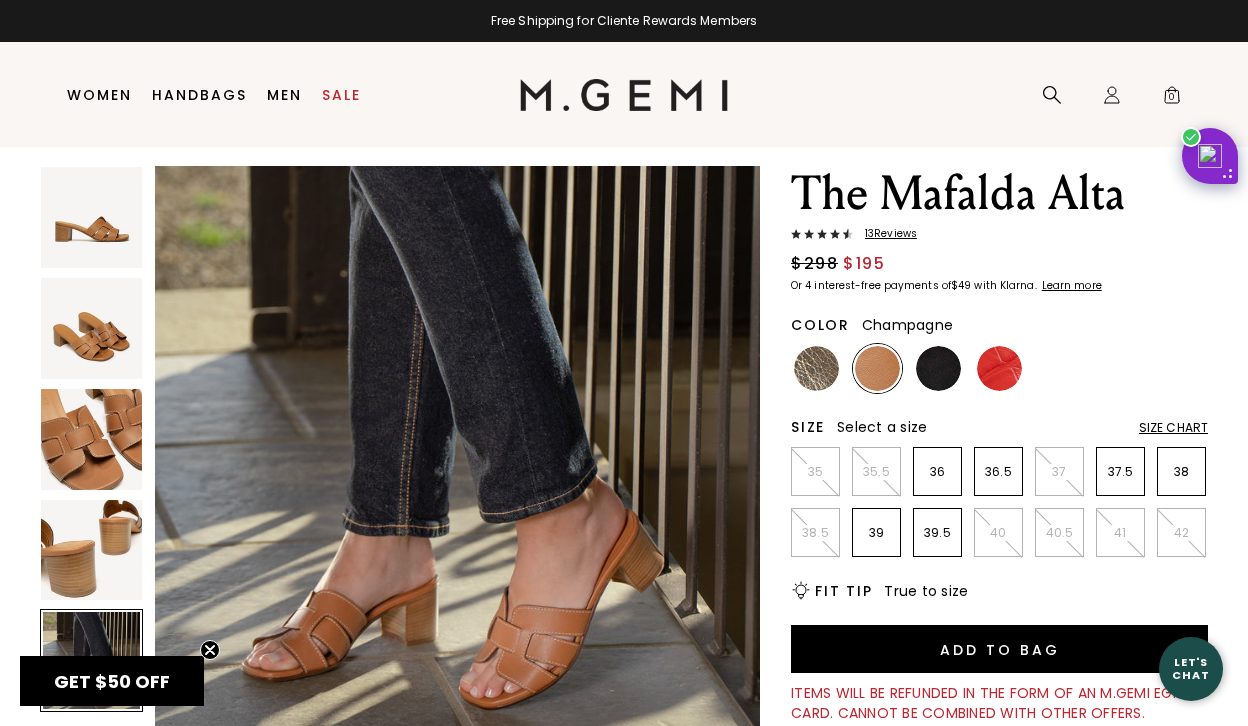 click at bounding box center (816, 368) 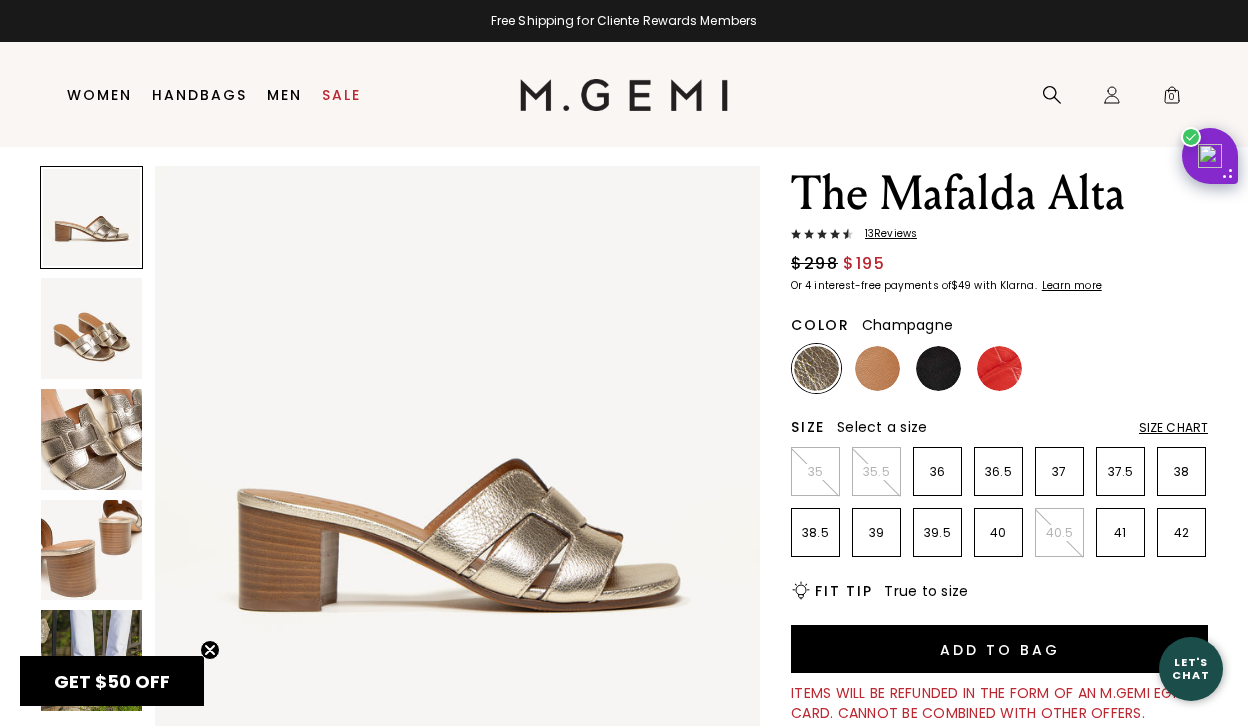 click at bounding box center [91, 660] 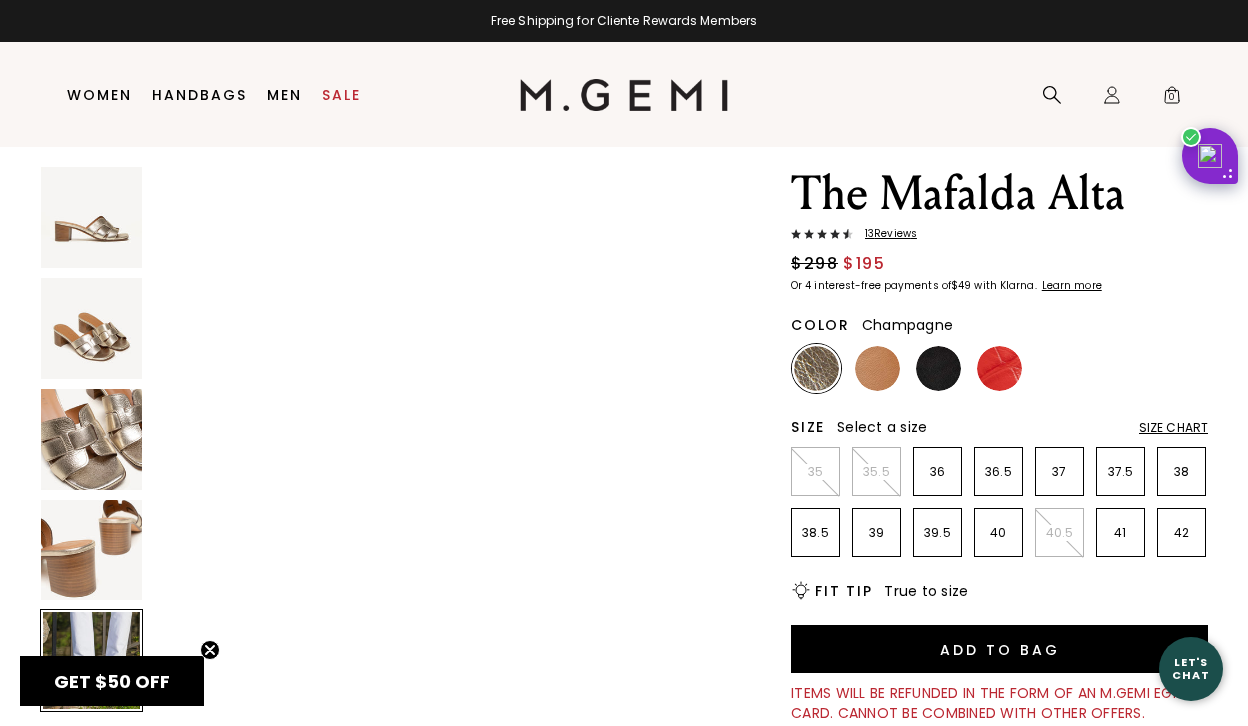 scroll, scrollTop: 2501, scrollLeft: 0, axis: vertical 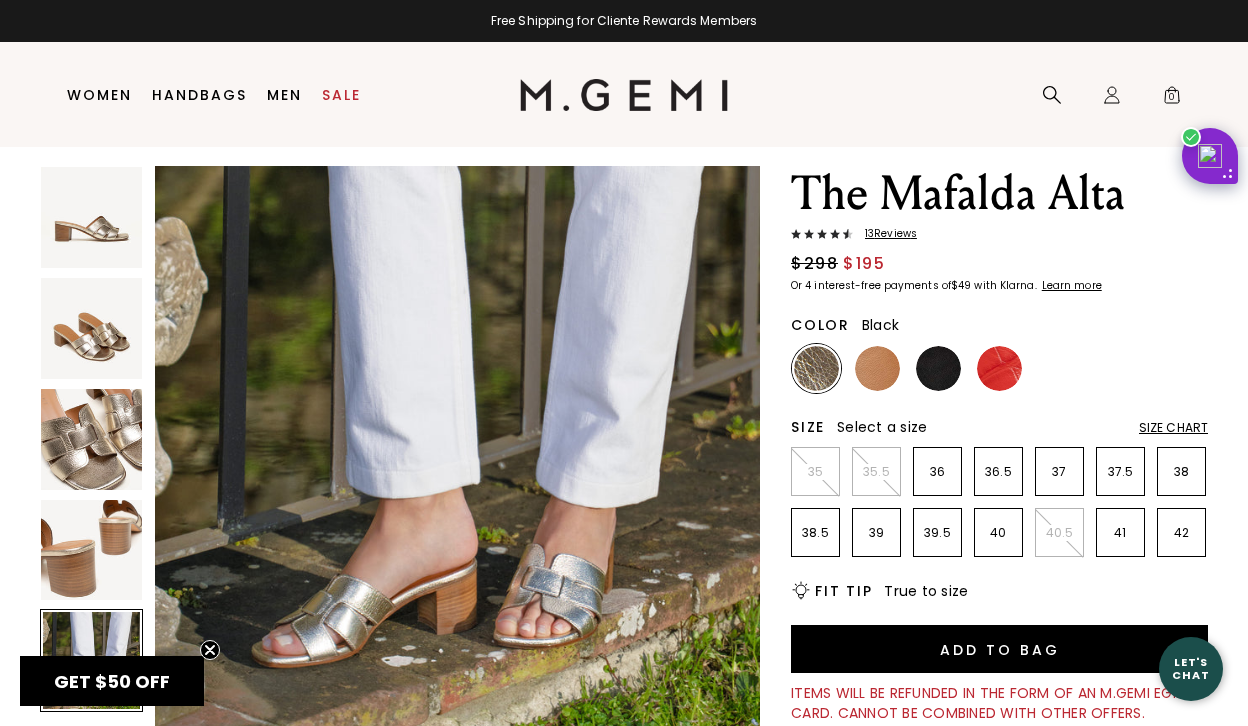 click at bounding box center (938, 368) 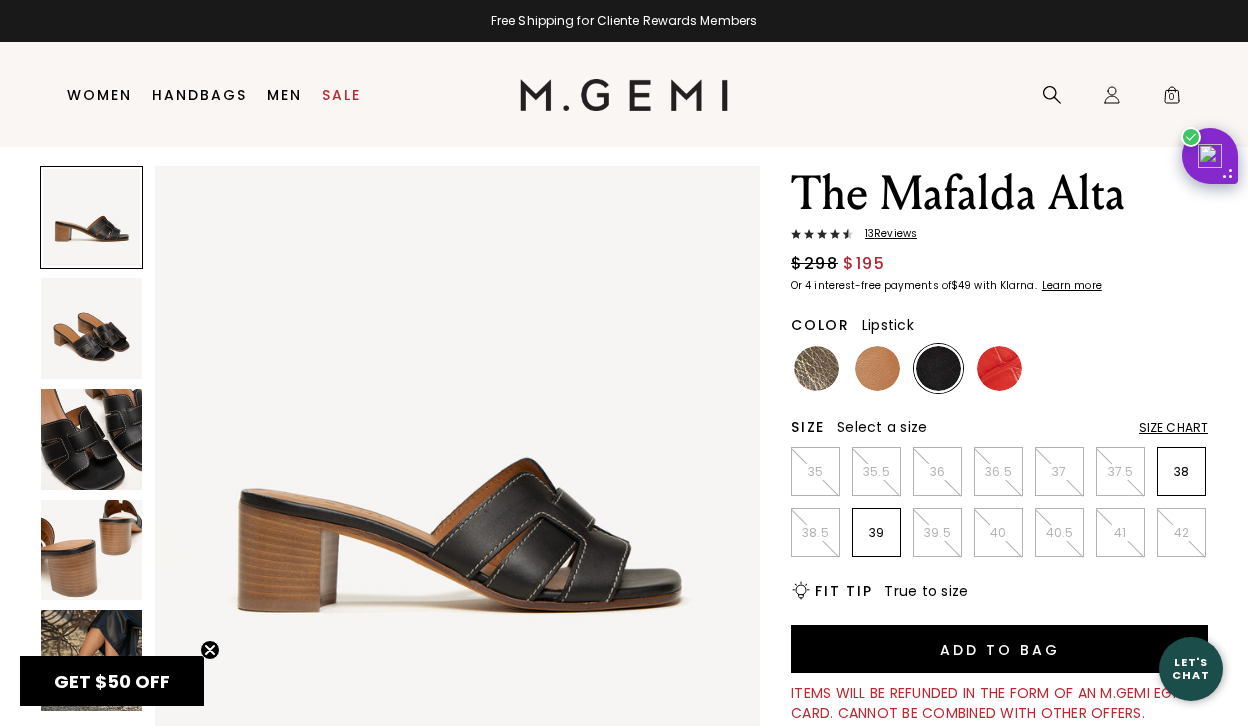 click at bounding box center (999, 368) 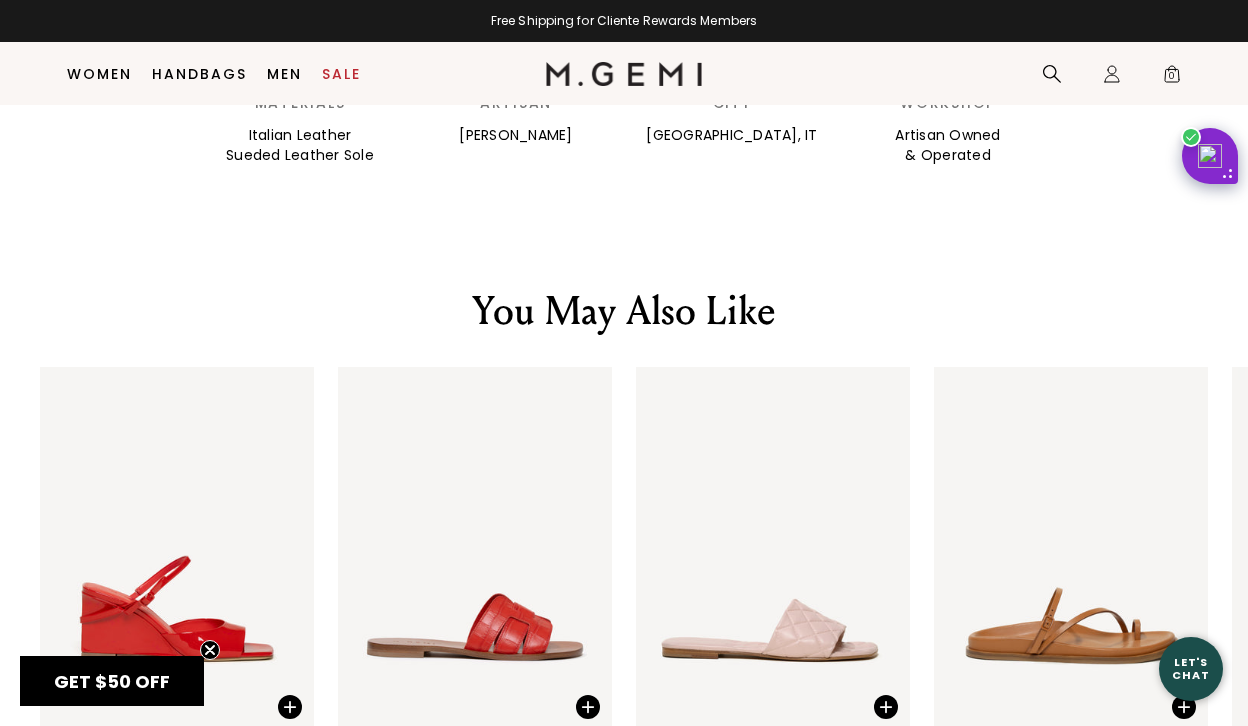 scroll, scrollTop: 2373, scrollLeft: 0, axis: vertical 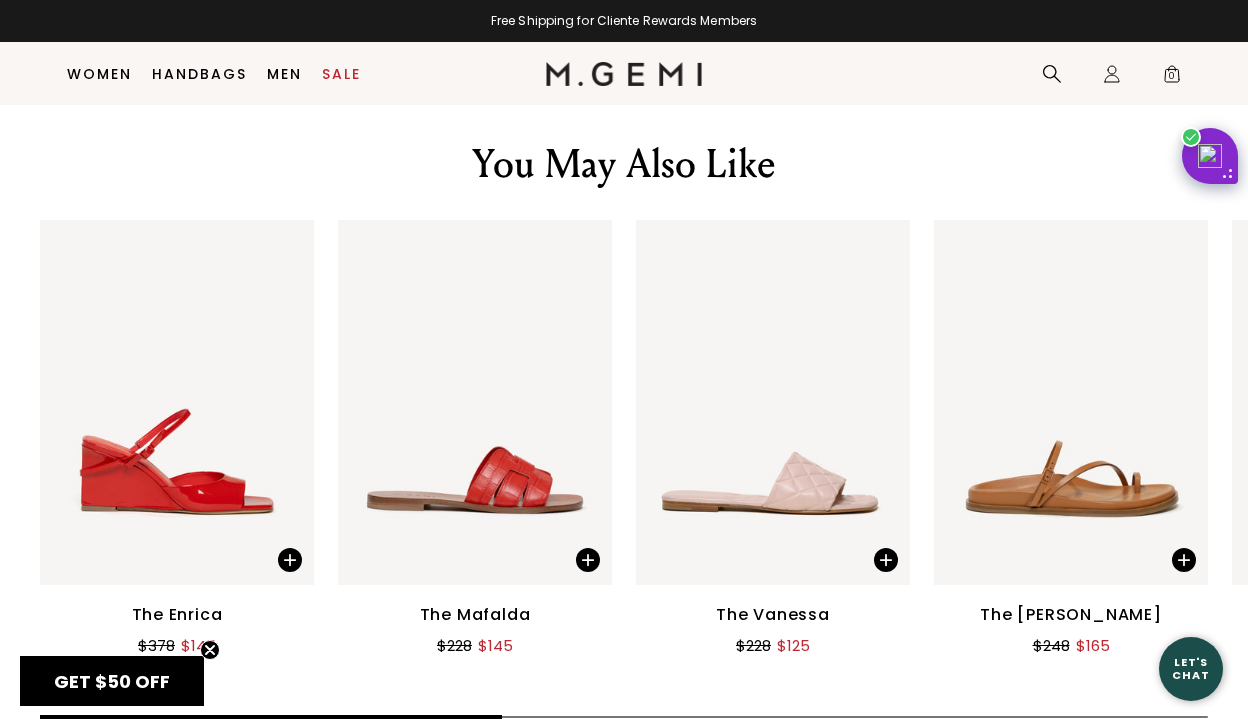 click at bounding box center [475, 402] 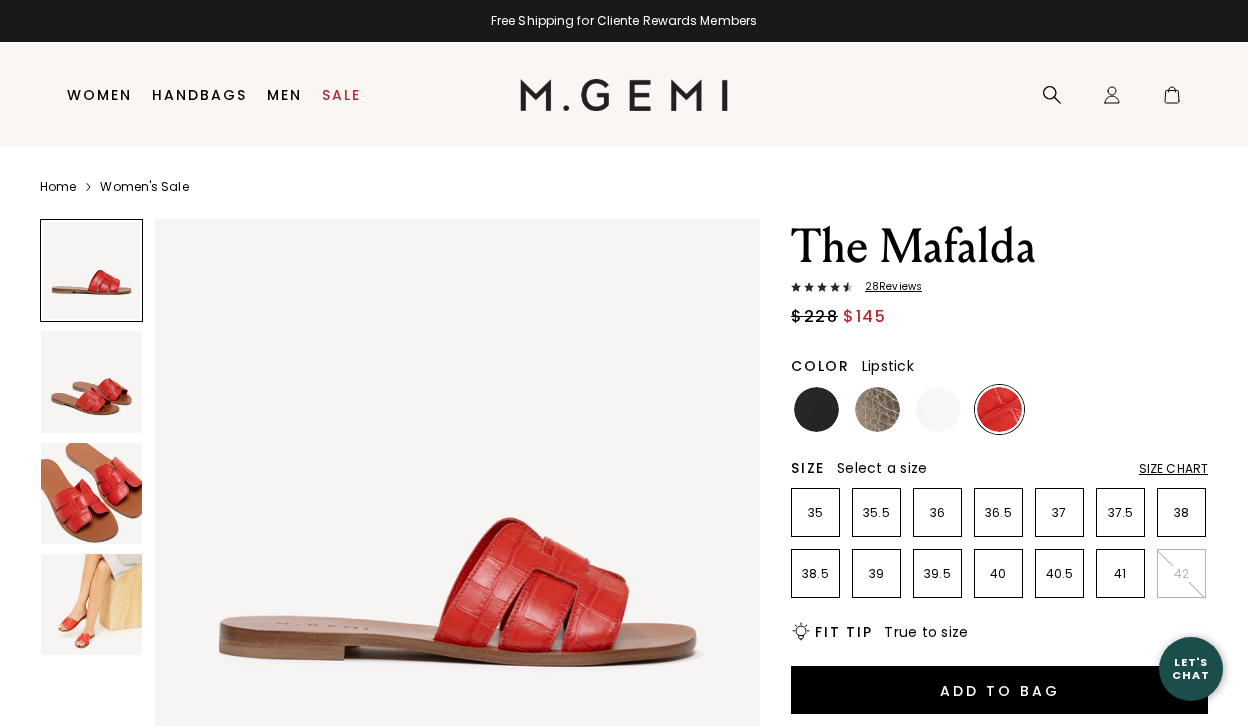 scroll, scrollTop: 0, scrollLeft: 0, axis: both 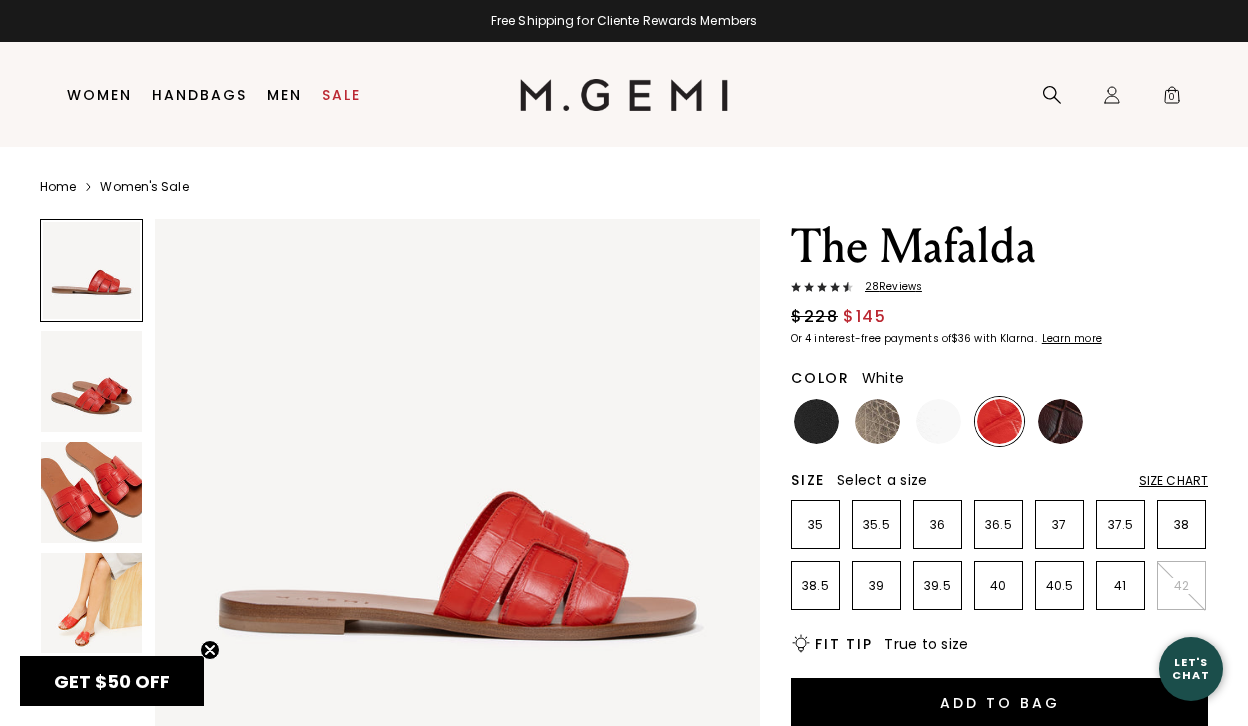click at bounding box center [938, 421] 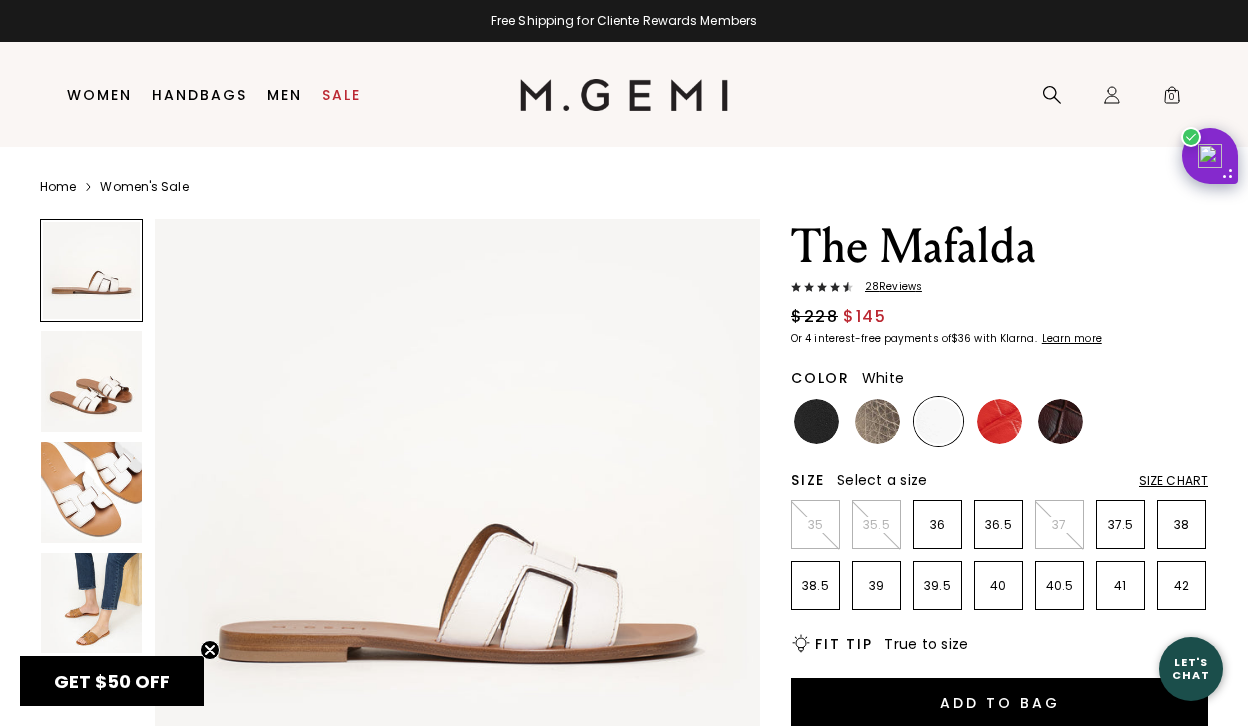 click at bounding box center [91, 603] 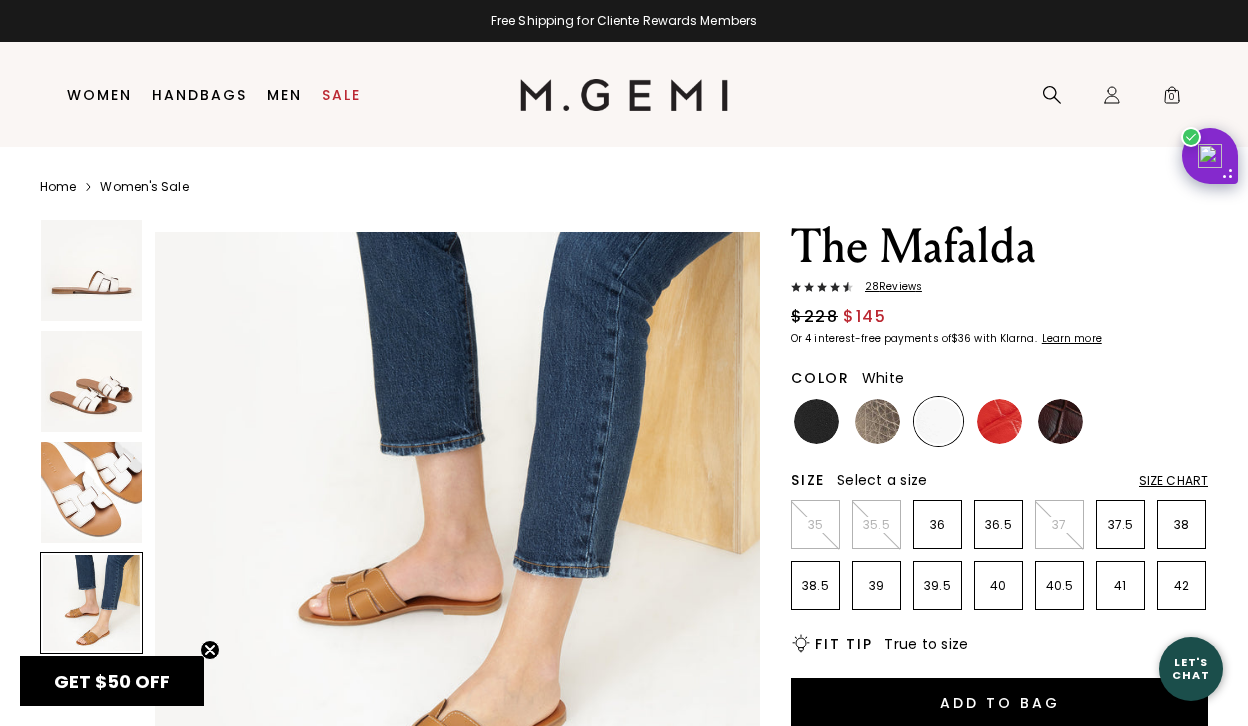 scroll, scrollTop: 1875, scrollLeft: 0, axis: vertical 